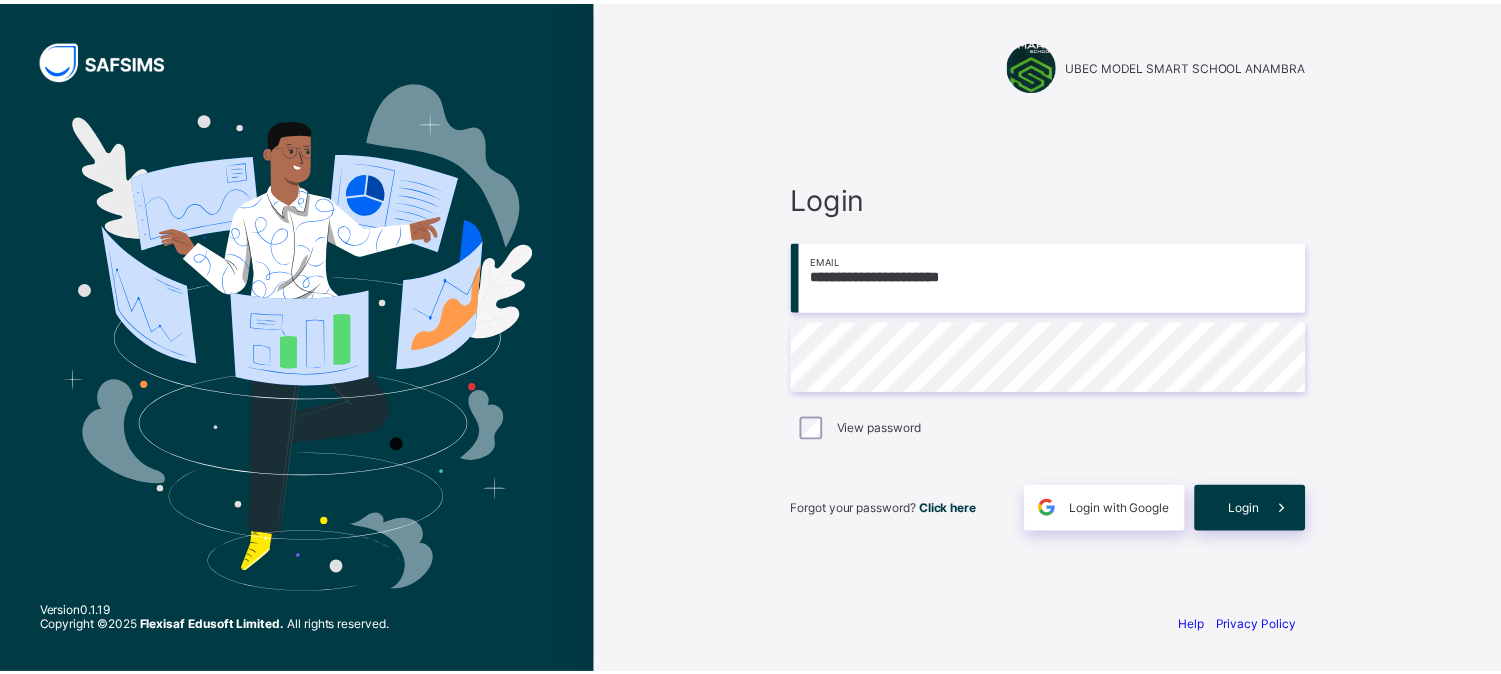 scroll, scrollTop: 0, scrollLeft: 0, axis: both 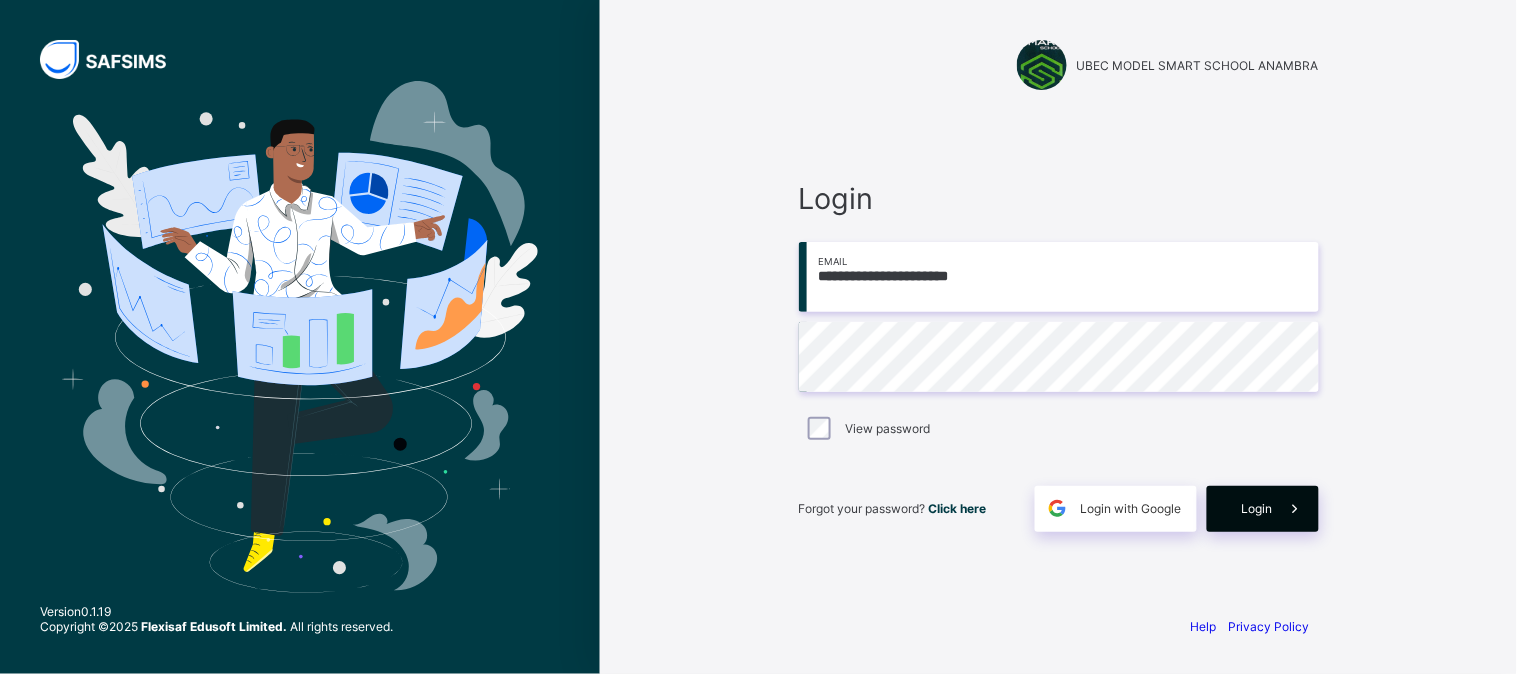 click on "Login" at bounding box center (1257, 508) 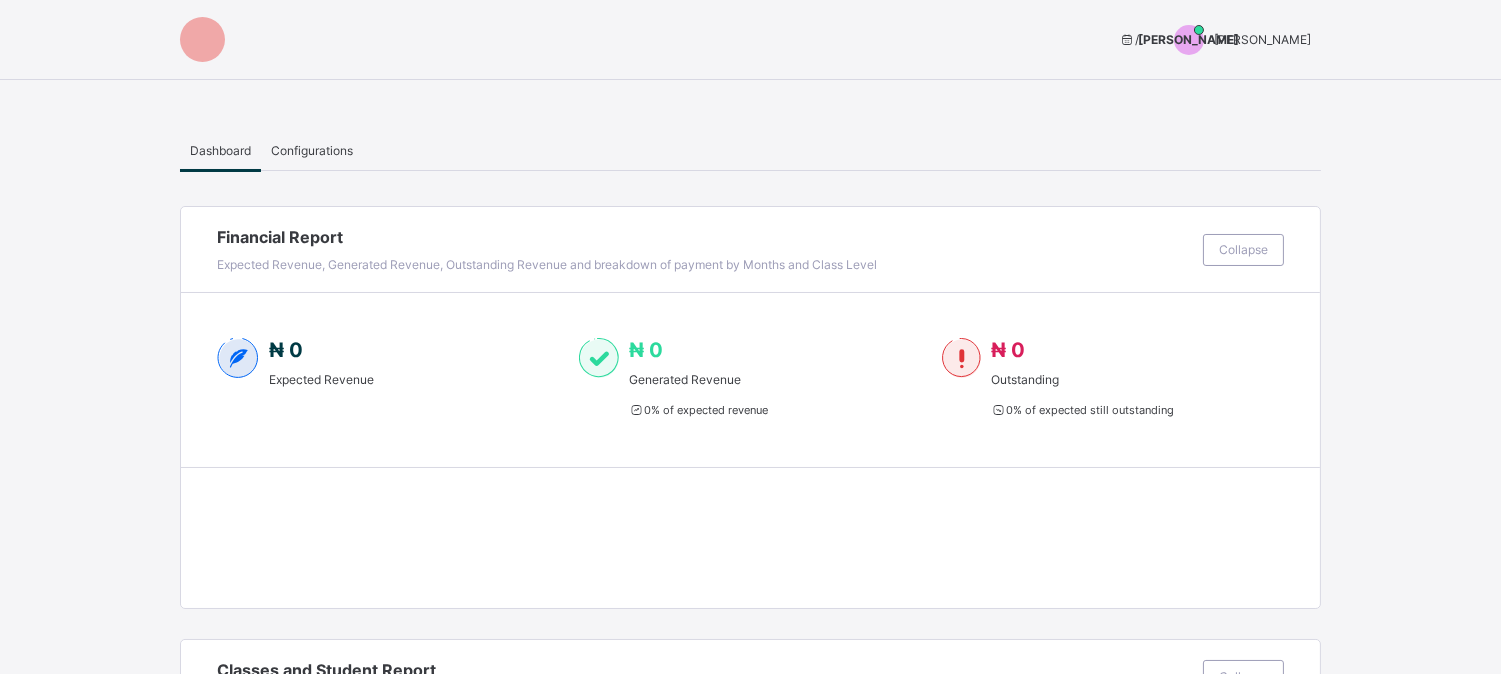 click on "[PERSON_NAME]" at bounding box center [1262, 39] 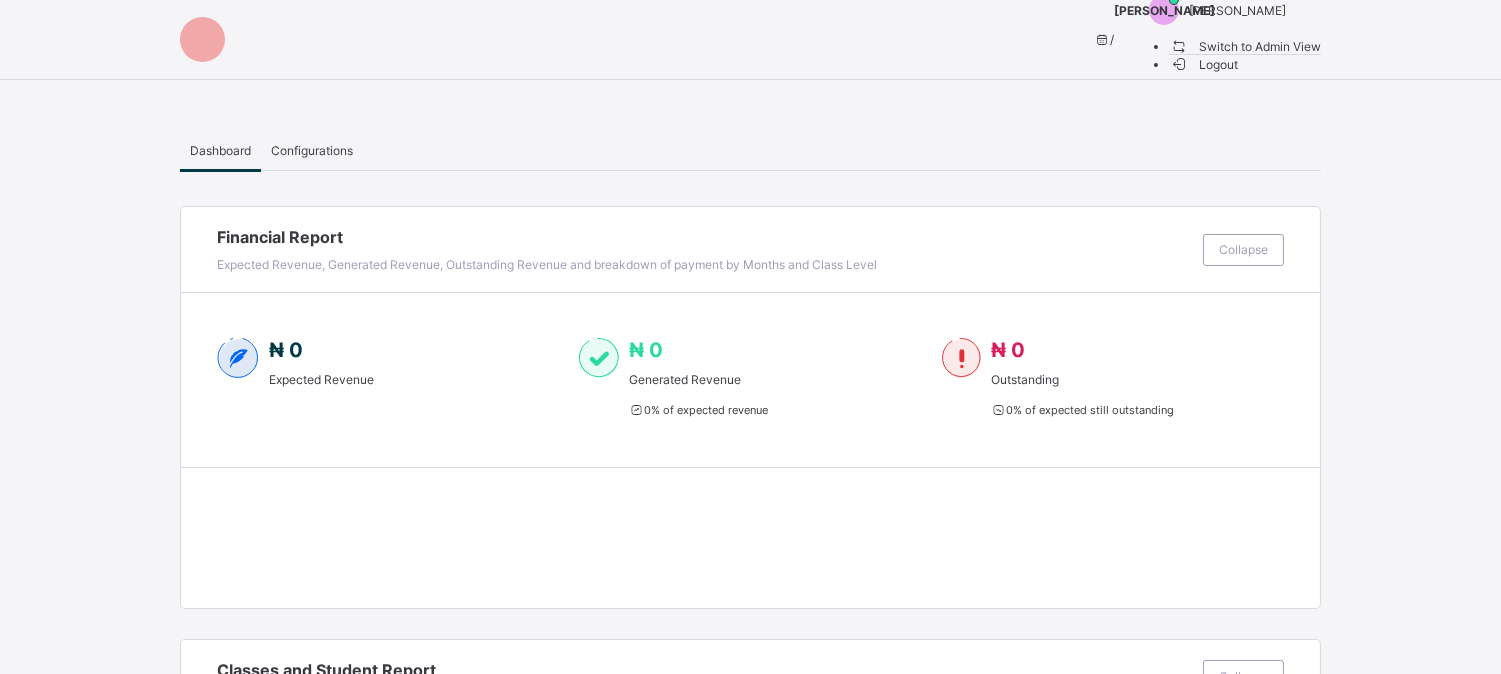 click on "Switch to Admin View" at bounding box center [1245, 46] 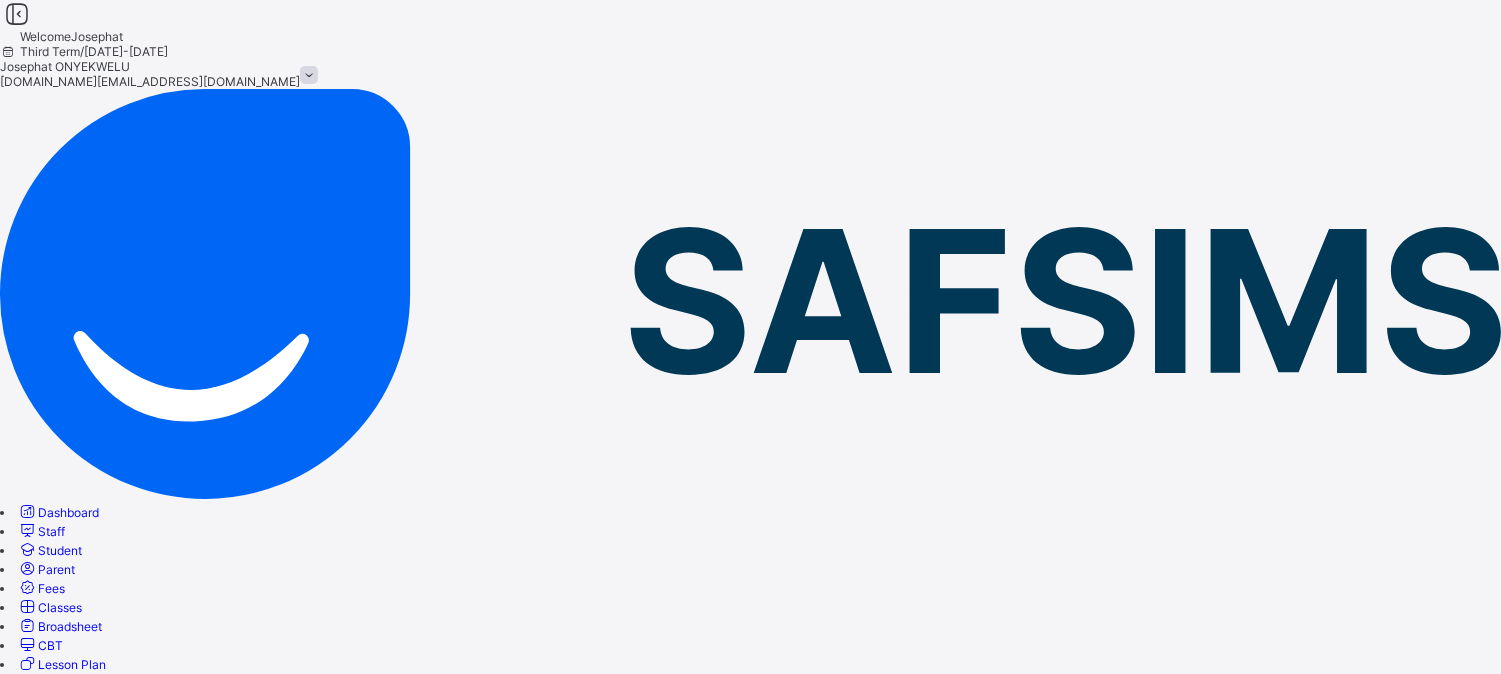 click on "Student" at bounding box center [49, 550] 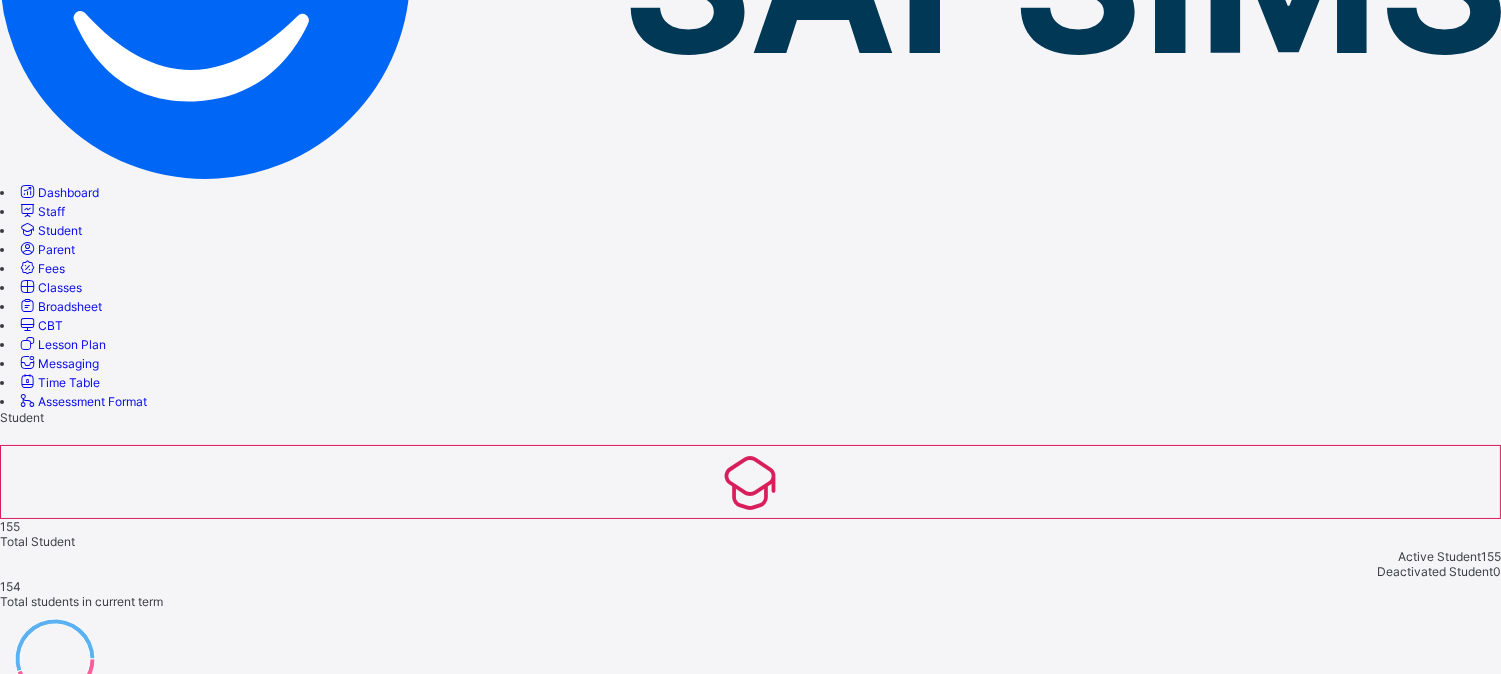scroll, scrollTop: 317, scrollLeft: 0, axis: vertical 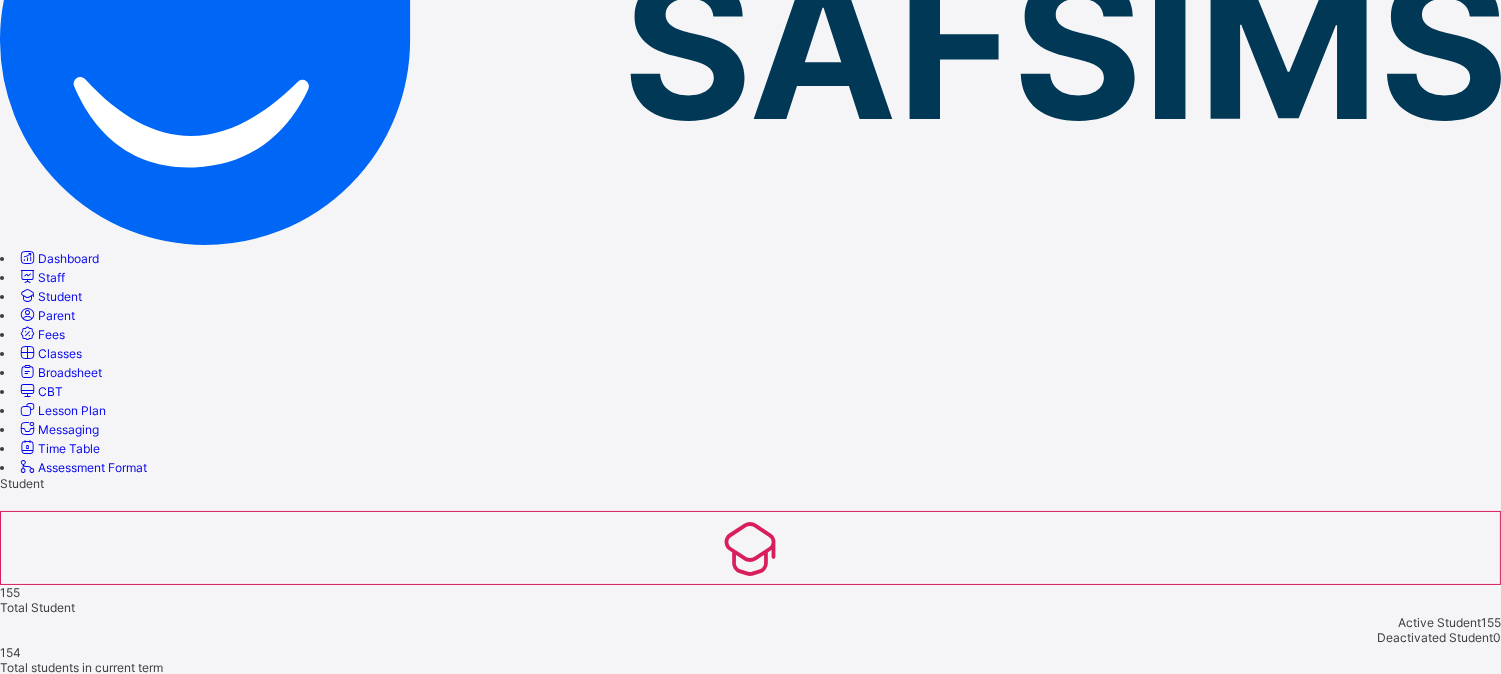 type on "**********" 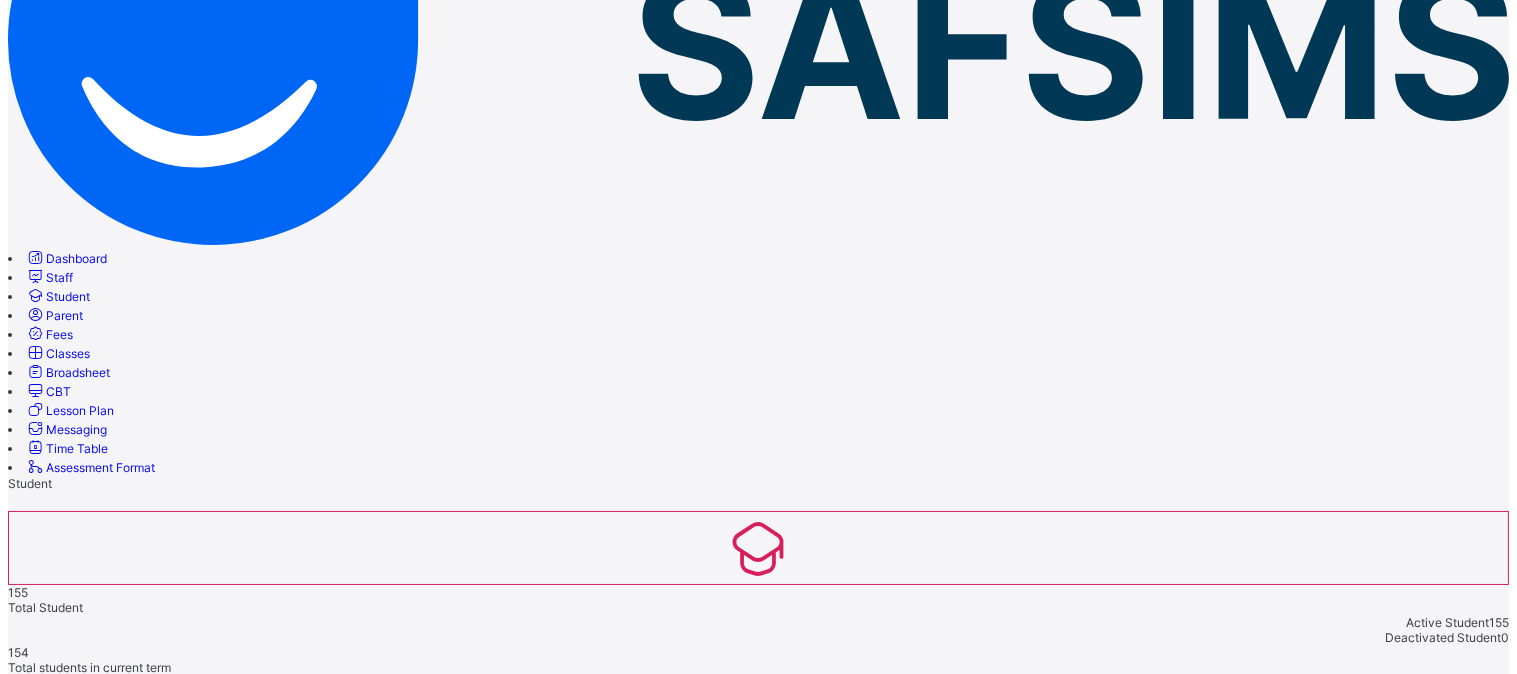 scroll, scrollTop: 0, scrollLeft: 0, axis: both 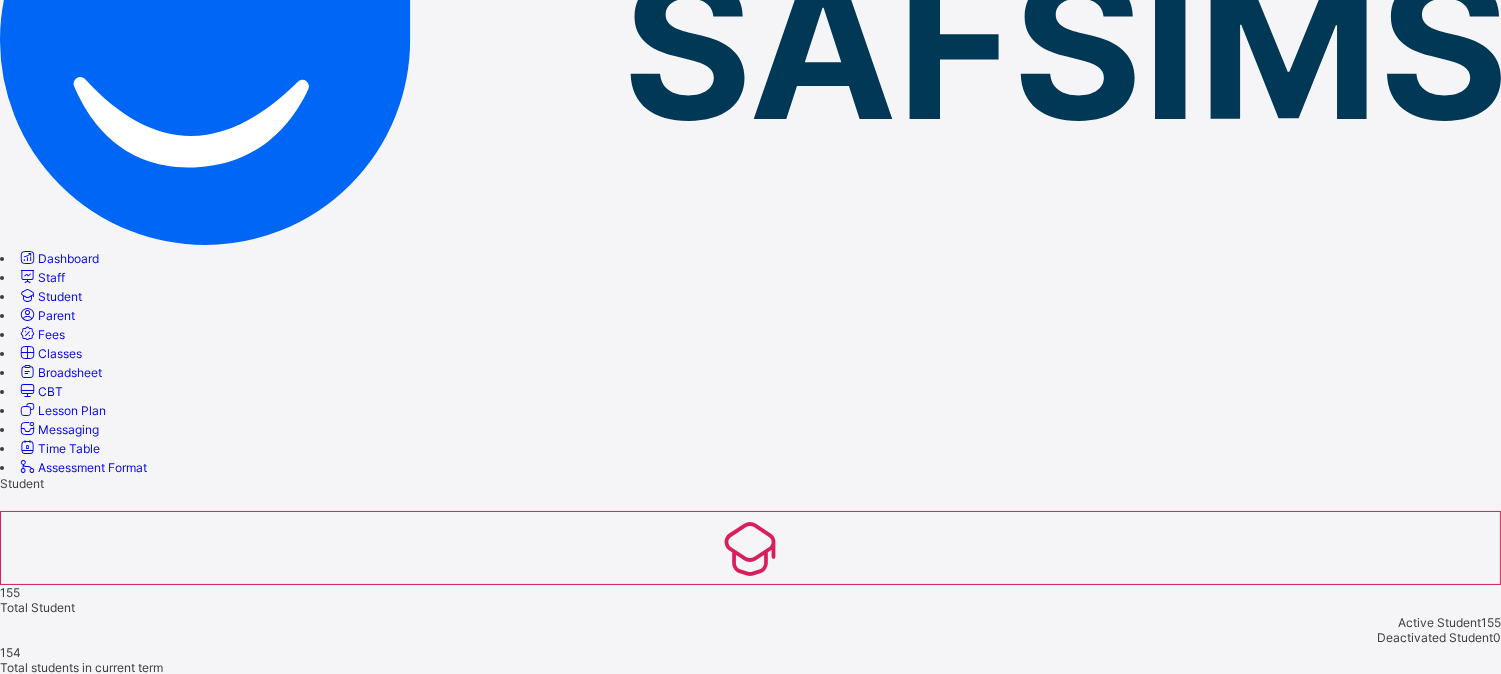 click on "JS1 B" at bounding box center [750, 2376] 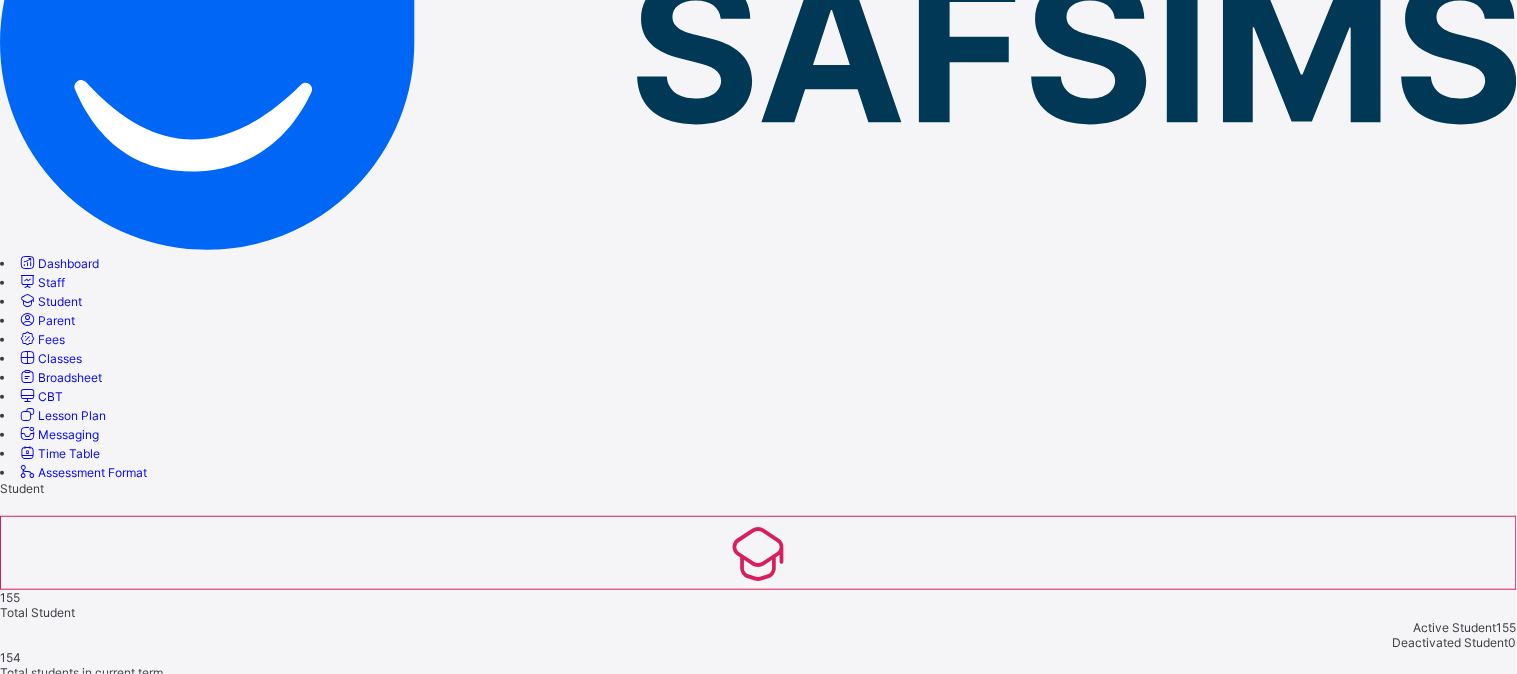 click on "Assign Class" at bounding box center [1446, 2394] 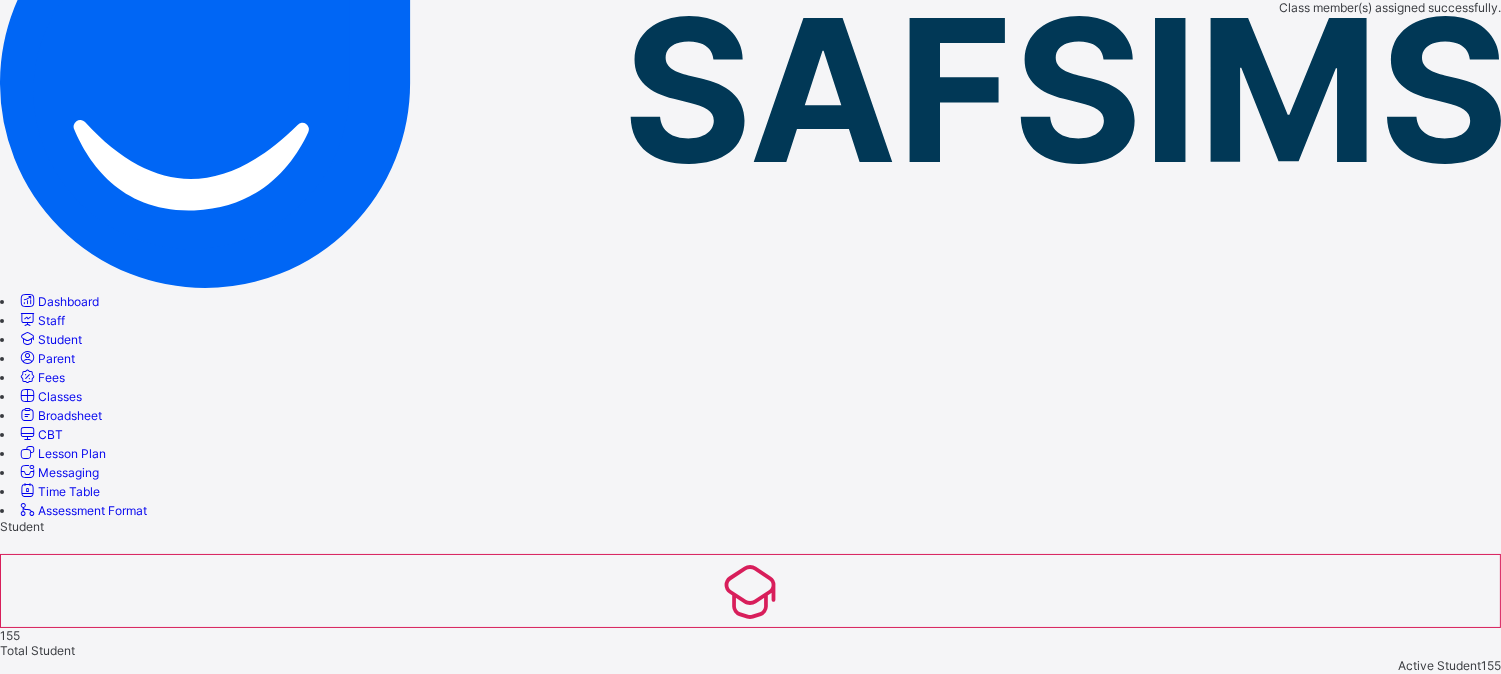 scroll, scrollTop: 254, scrollLeft: 0, axis: vertical 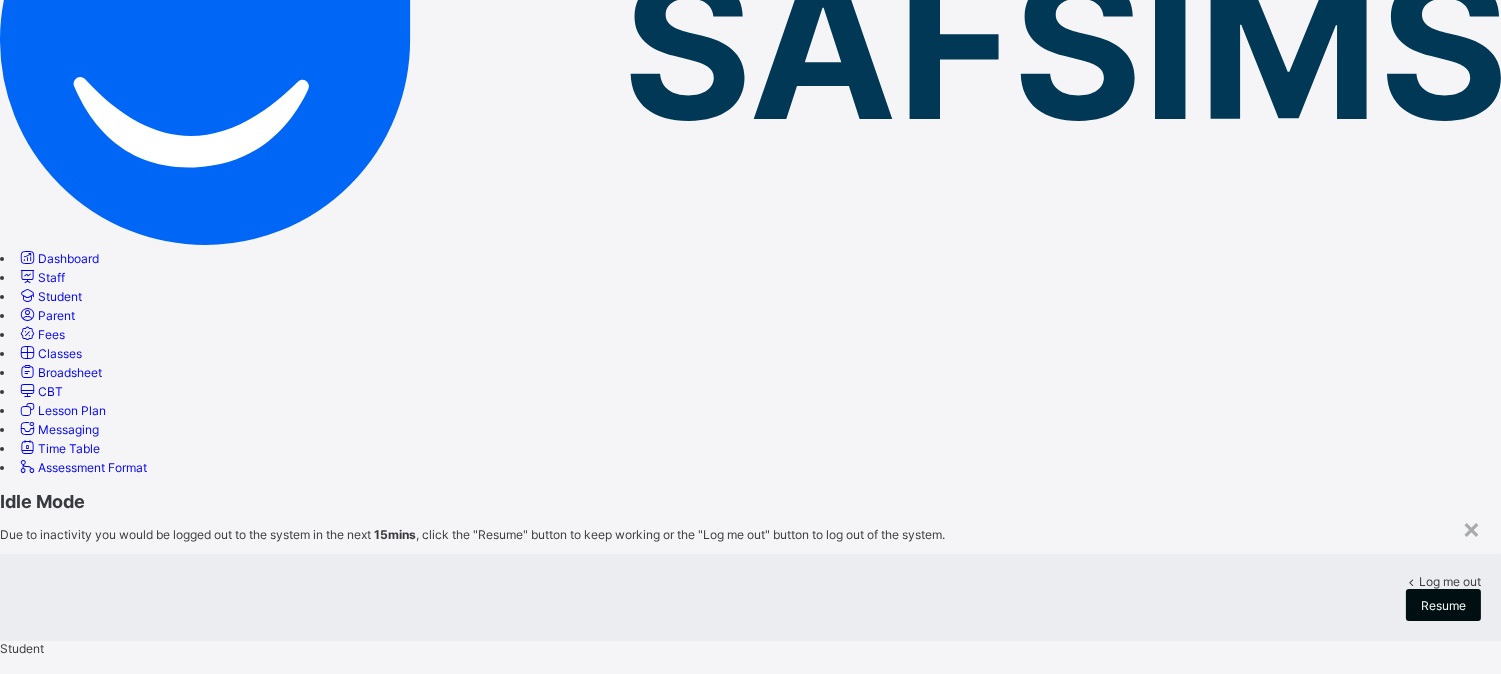 click on "Resume" at bounding box center (1443, 605) 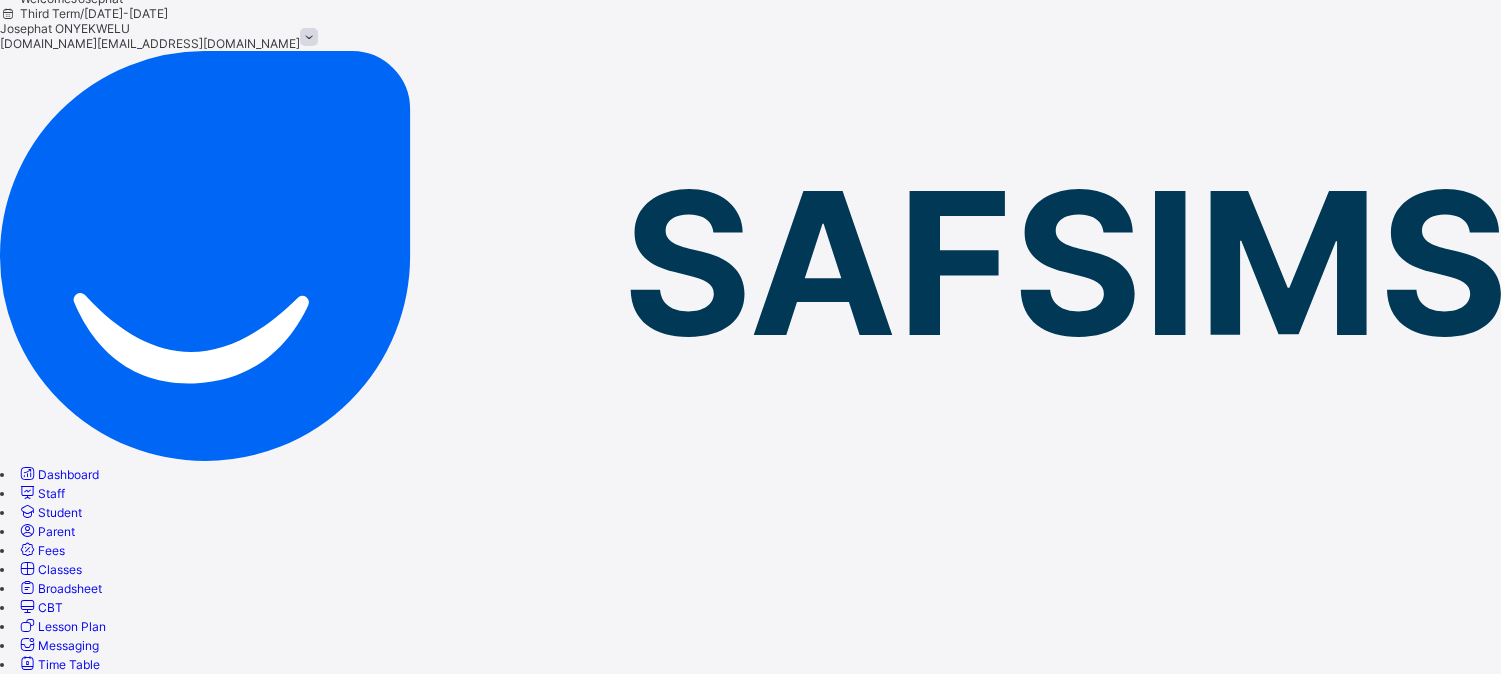 scroll, scrollTop: 0, scrollLeft: 0, axis: both 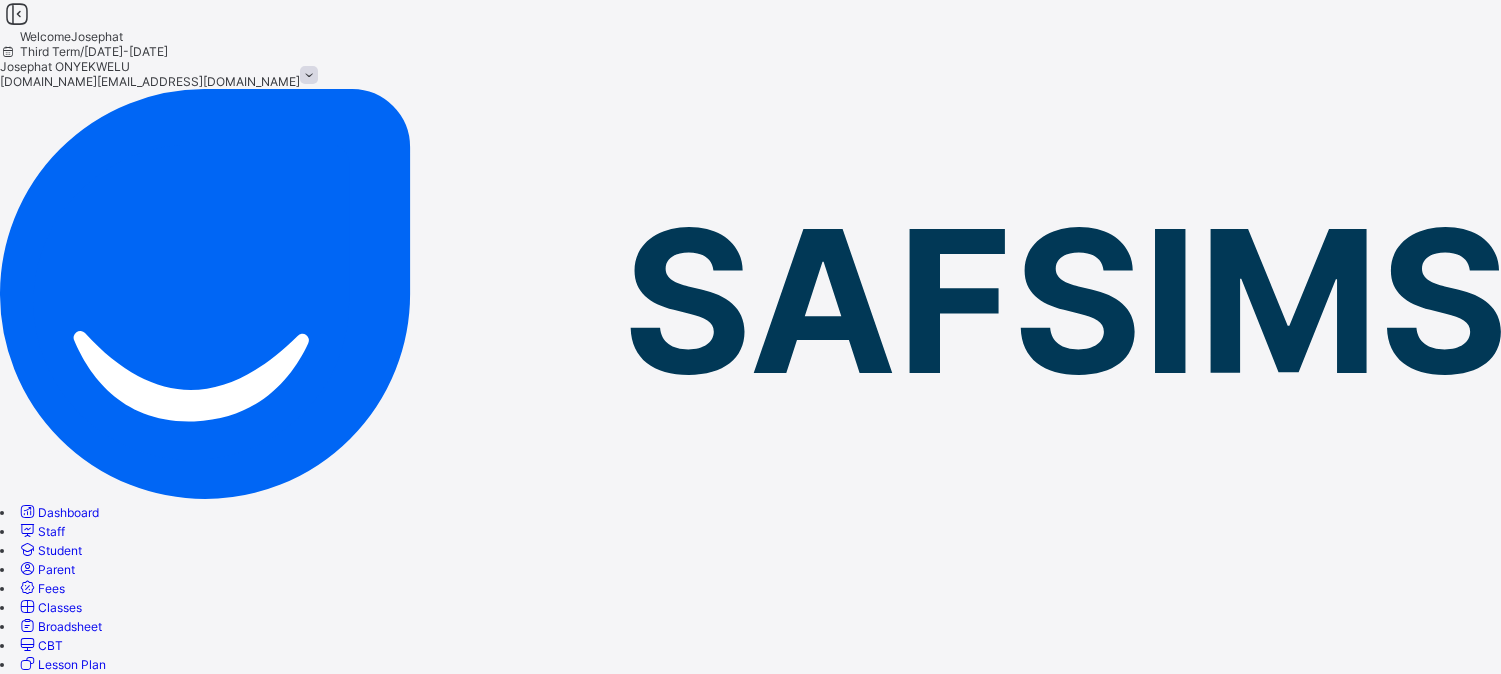 click on "CBT" at bounding box center [50, 645] 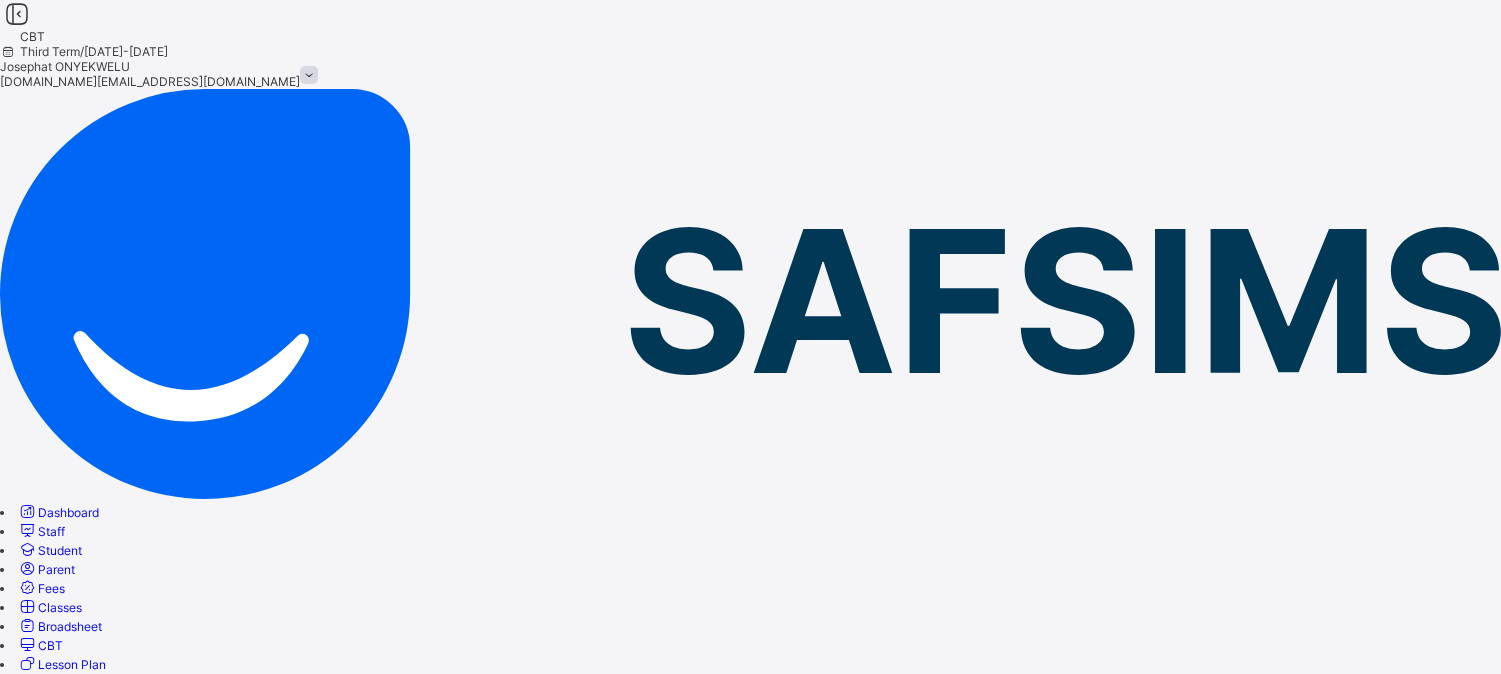 click on "Exams" at bounding box center (18, 752) 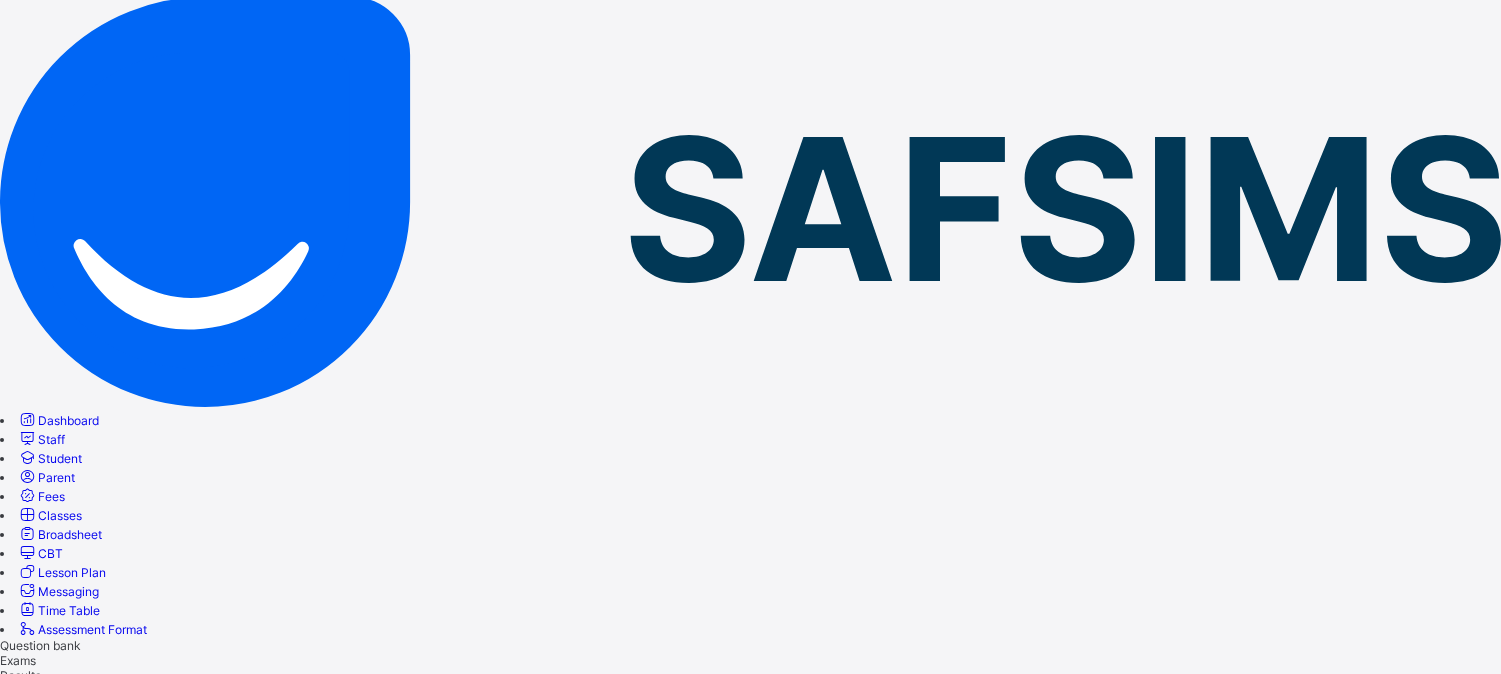 scroll, scrollTop: 0, scrollLeft: 0, axis: both 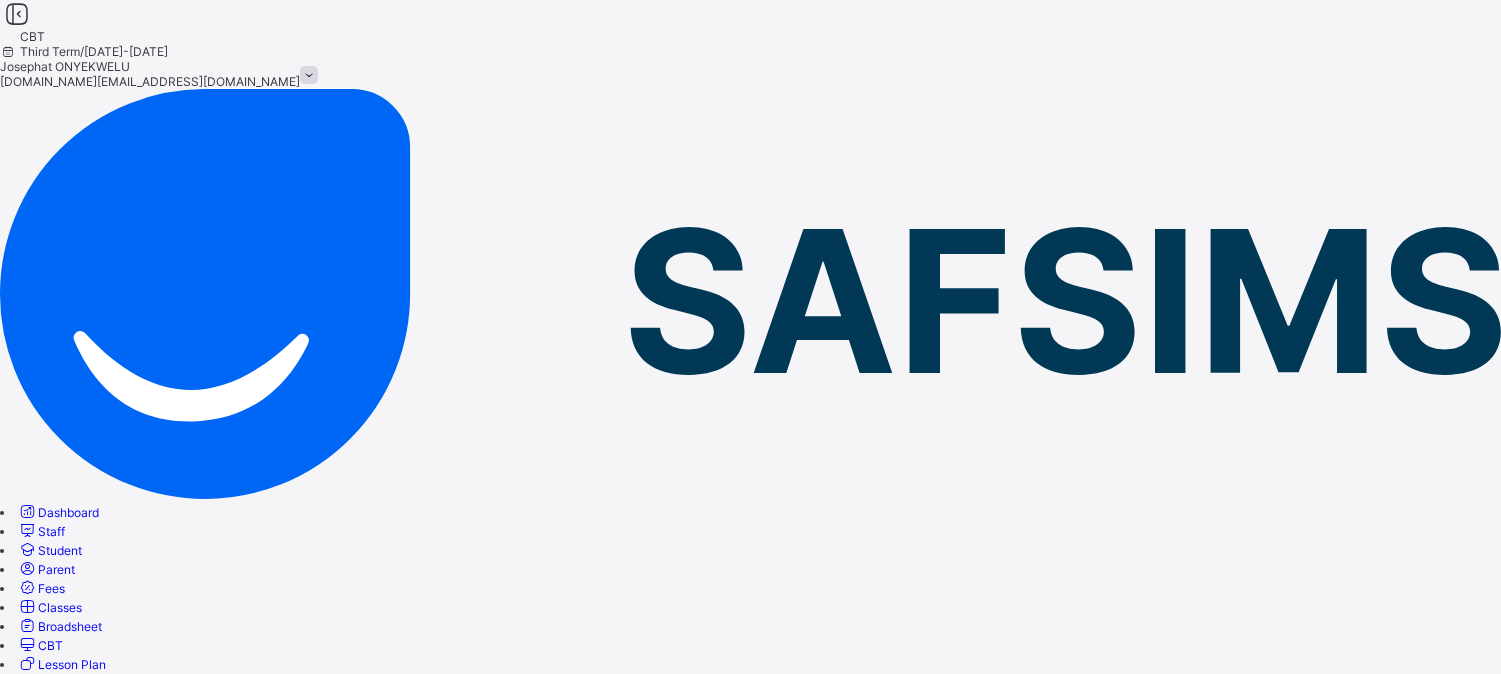 click at bounding box center (71, 1797) 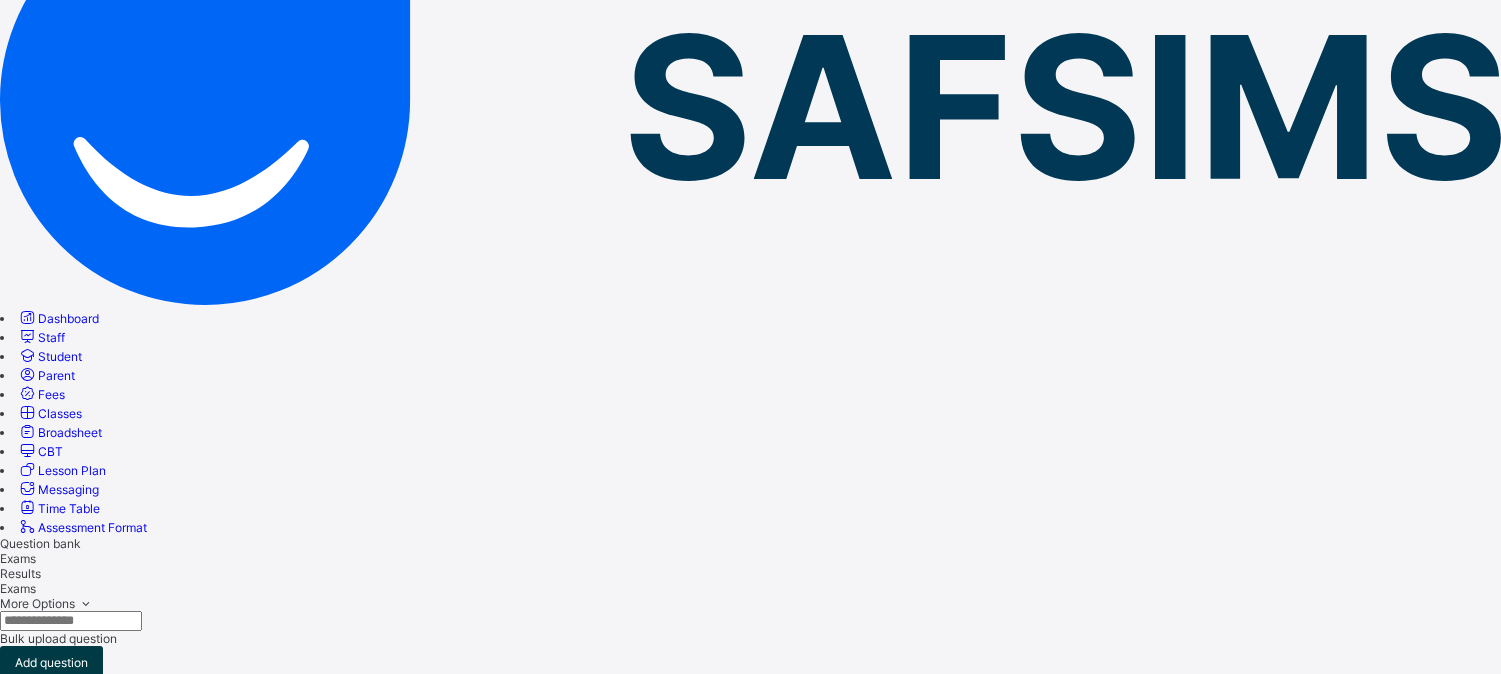 scroll, scrollTop: 206, scrollLeft: 0, axis: vertical 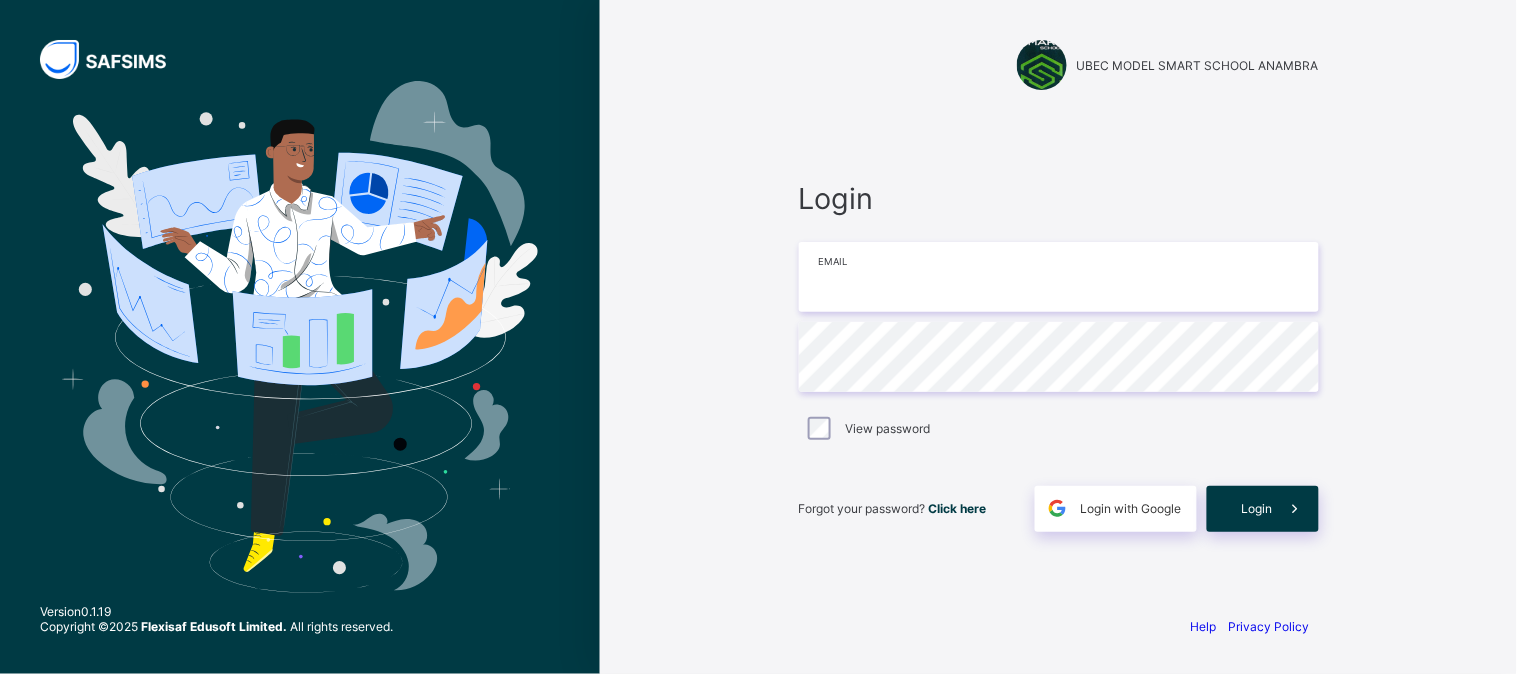 click at bounding box center [1059, 277] 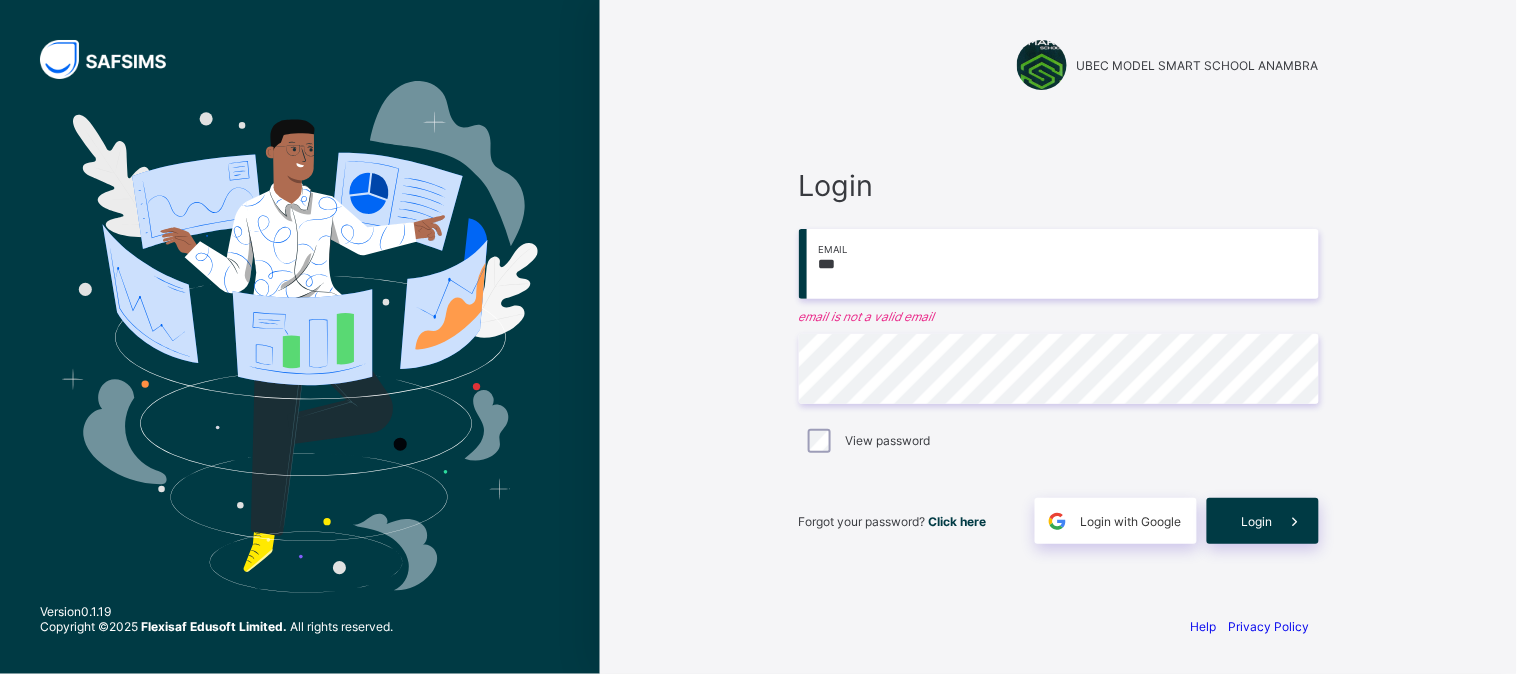 type on "**********" 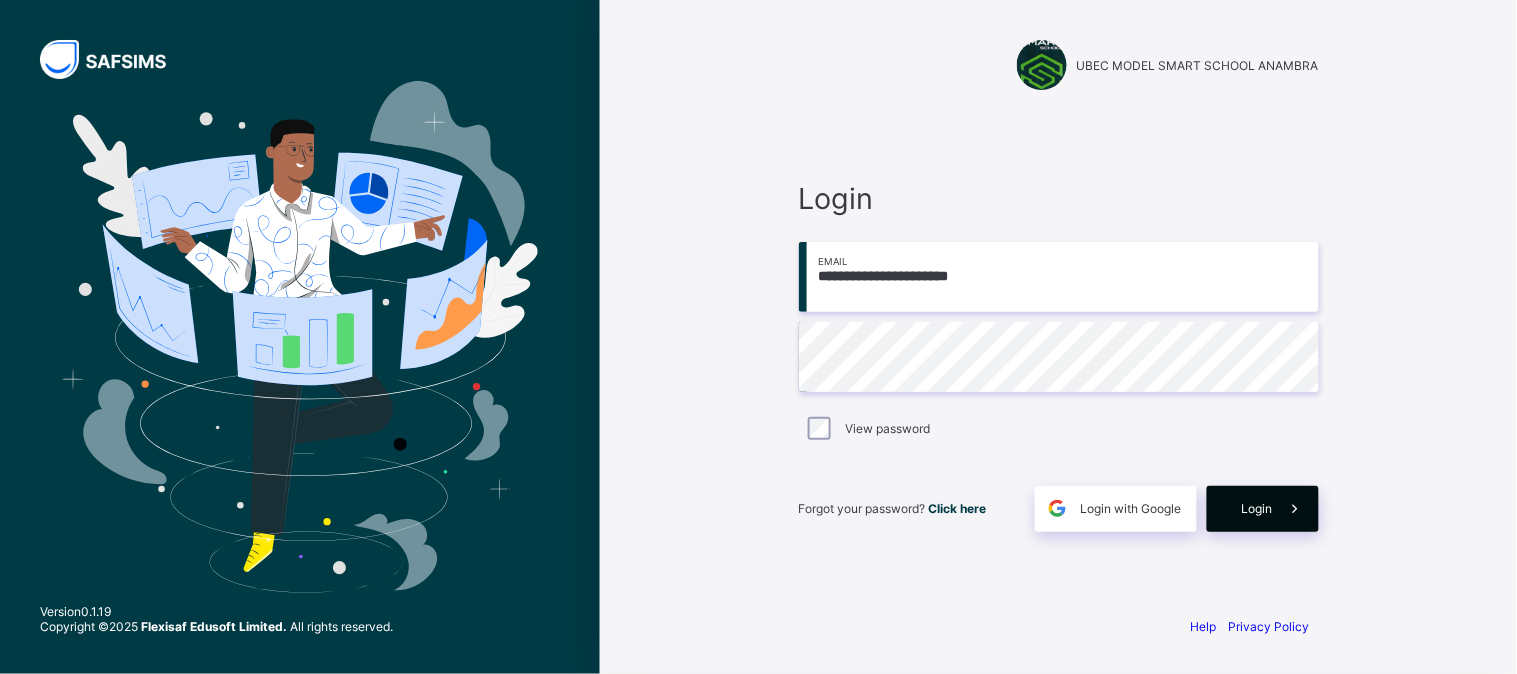 click on "Login" at bounding box center [1263, 509] 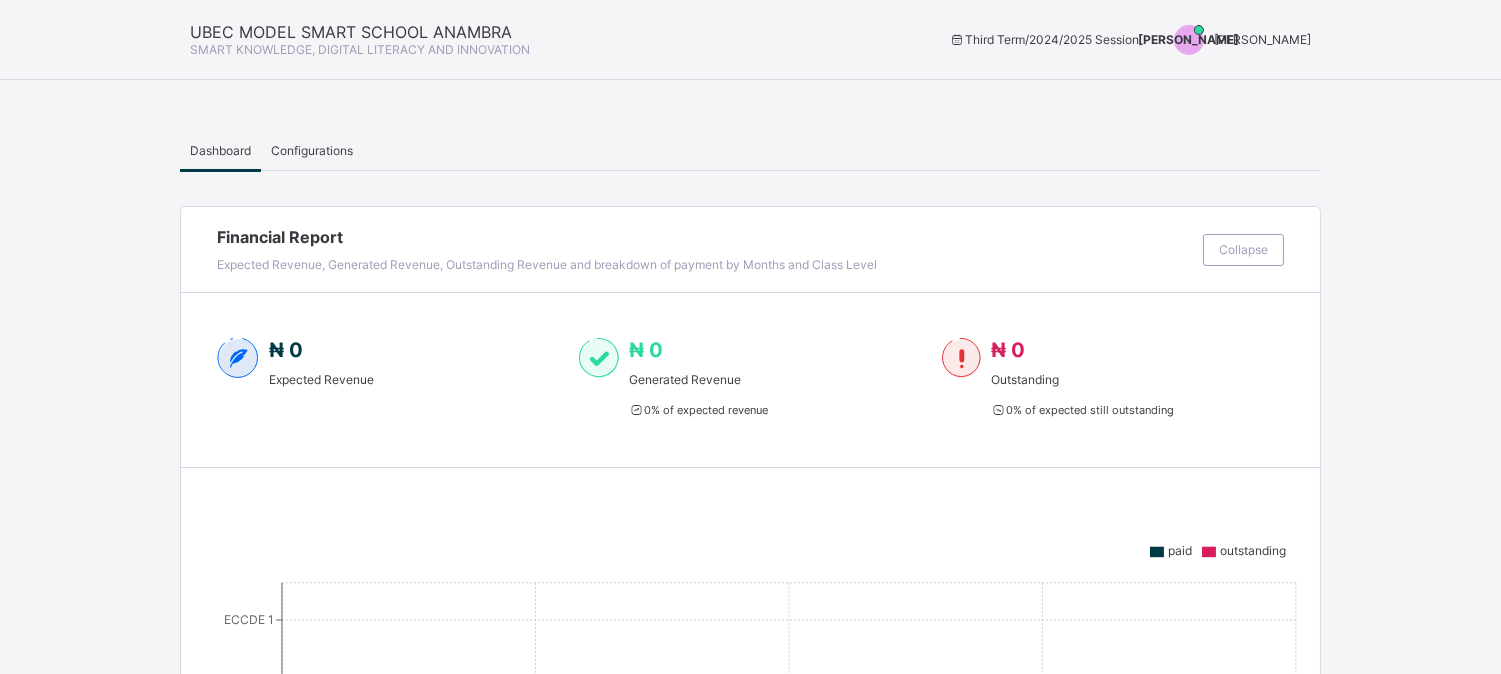 click on "[PERSON_NAME]" at bounding box center (1237, 40) 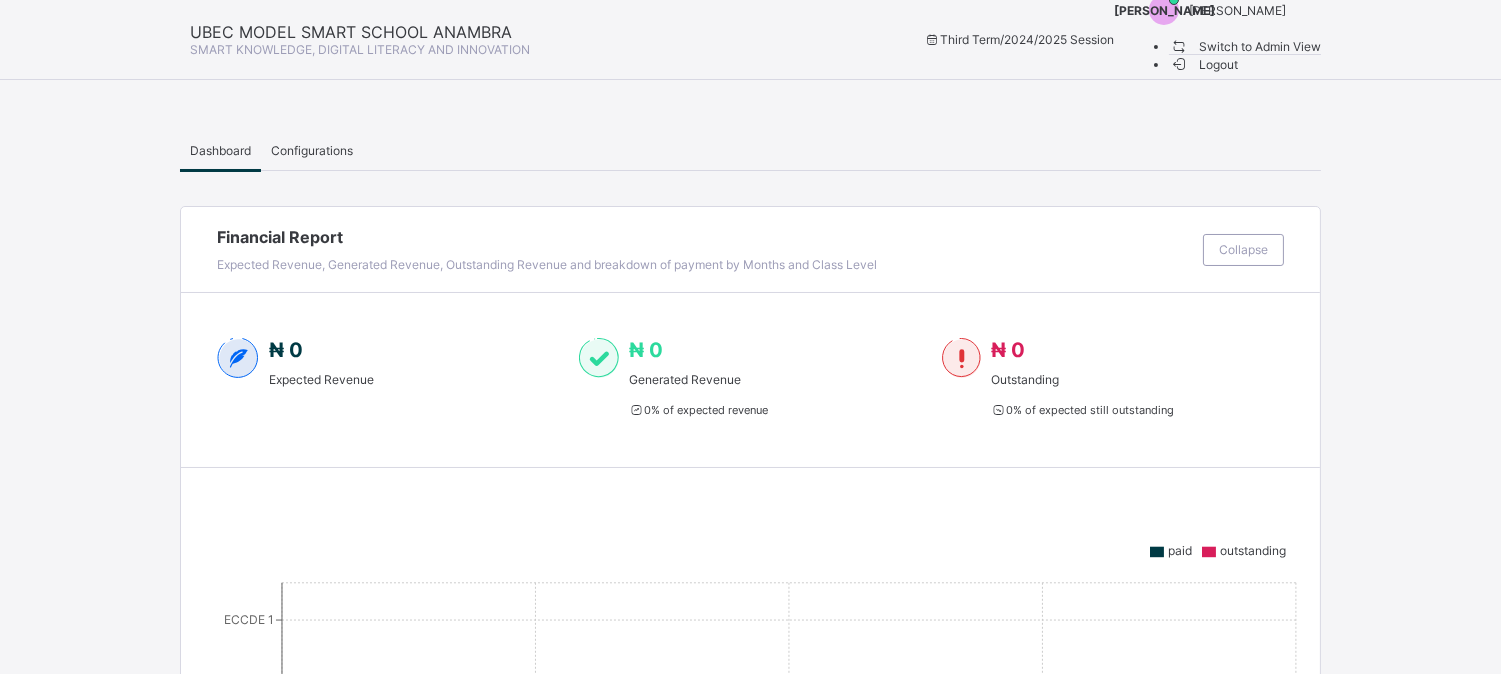 click on "Switch to Admin View" at bounding box center [1245, 46] 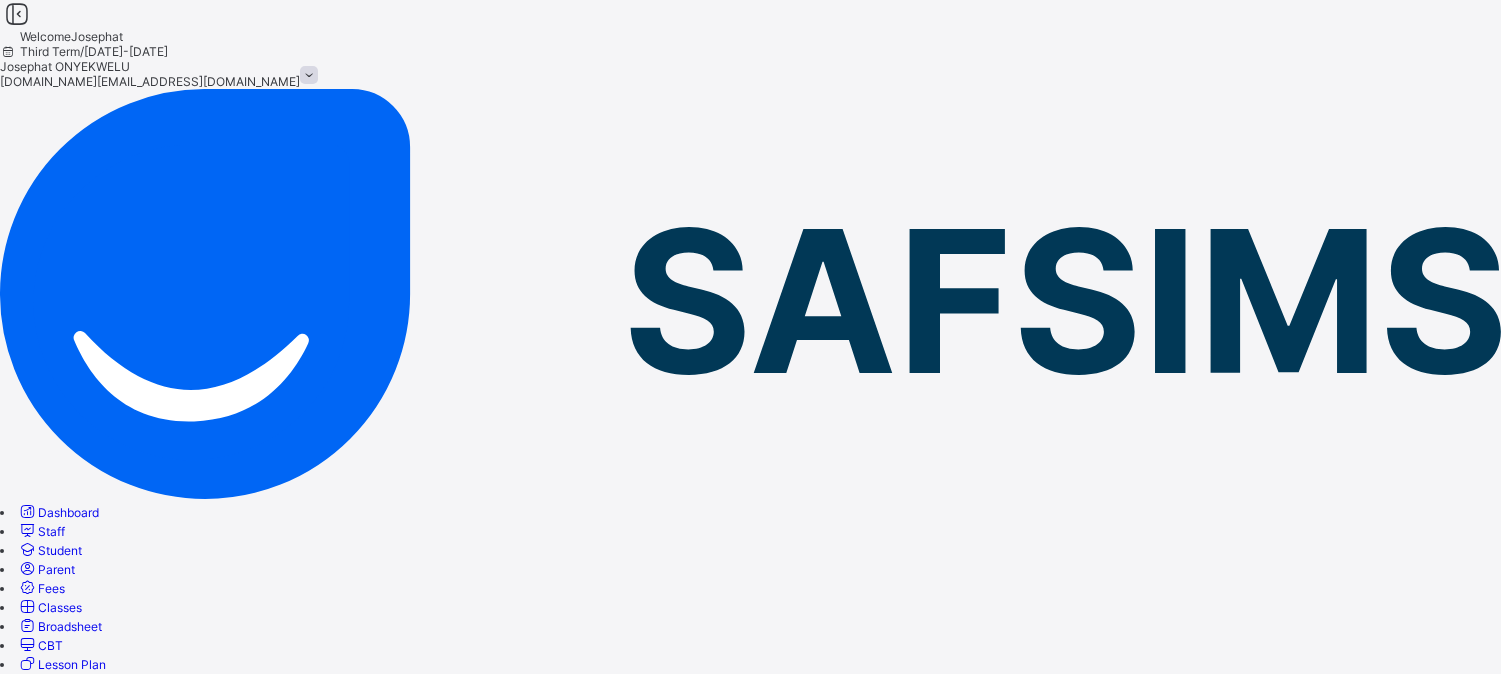 click on "CBT" at bounding box center (50, 645) 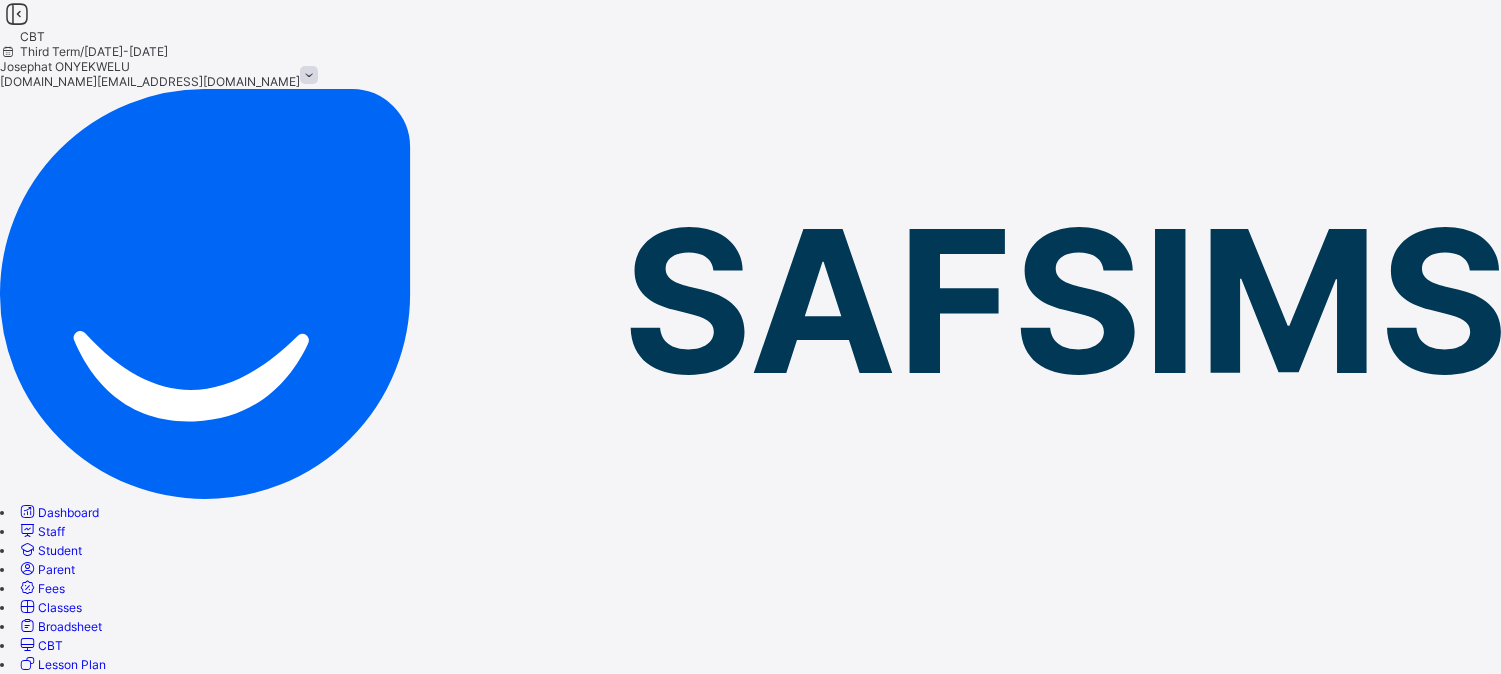 click on "Exams" at bounding box center (18, 752) 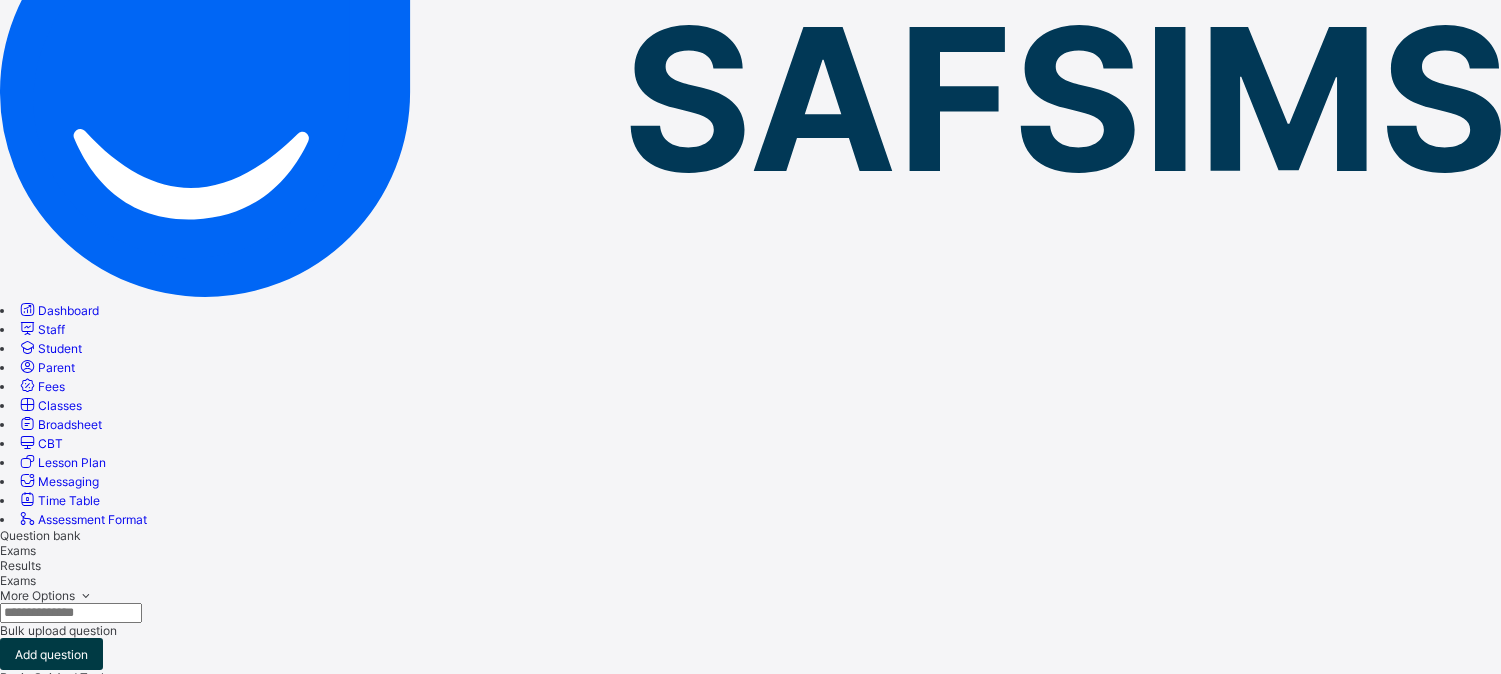 scroll, scrollTop: 222, scrollLeft: 0, axis: vertical 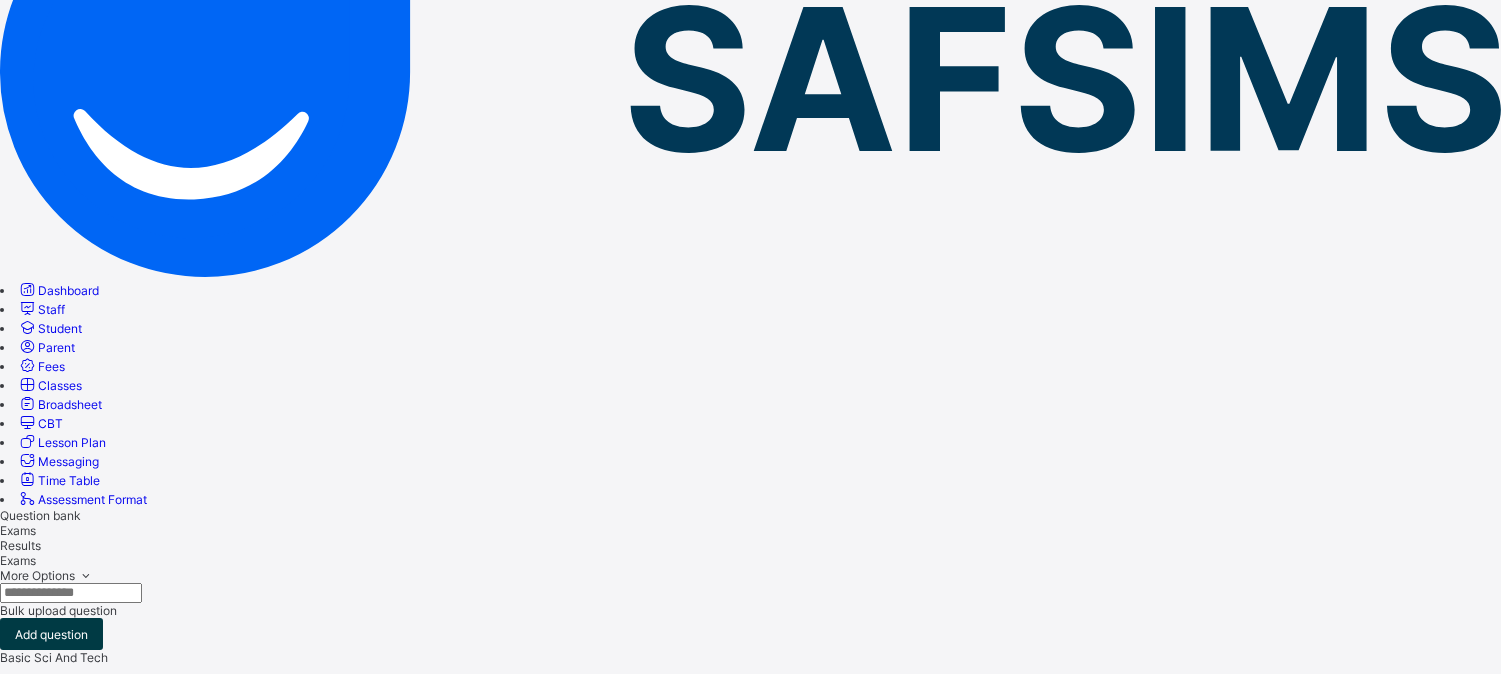 click at bounding box center (71, 1575) 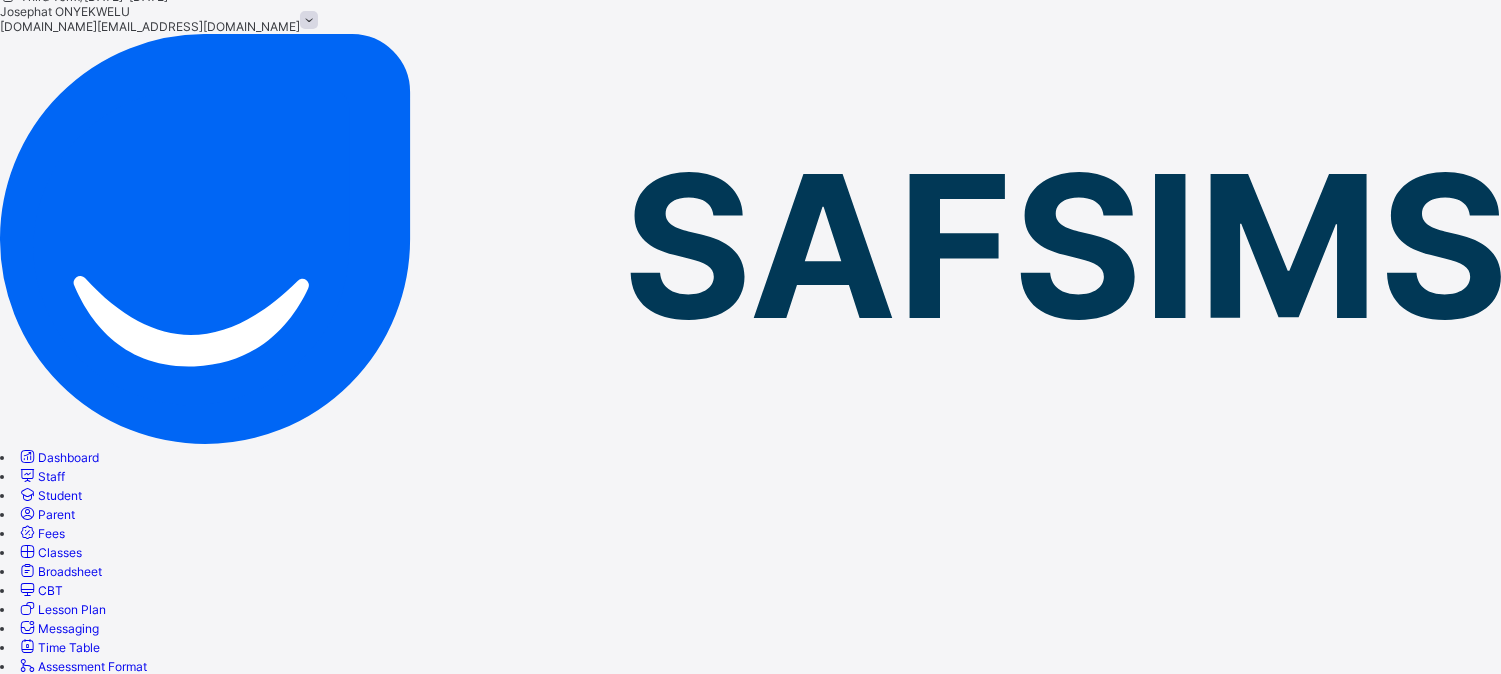 scroll, scrollTop: 222, scrollLeft: 0, axis: vertical 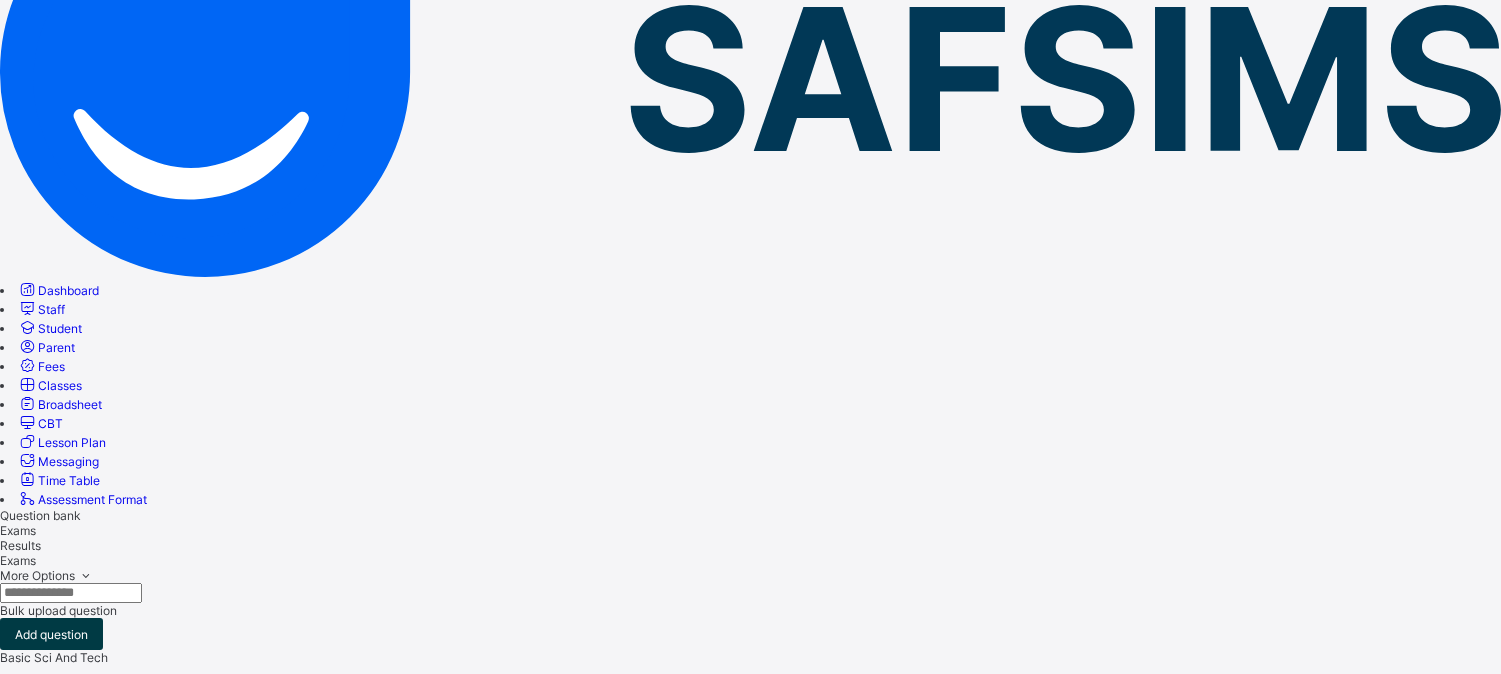 type on "*******" 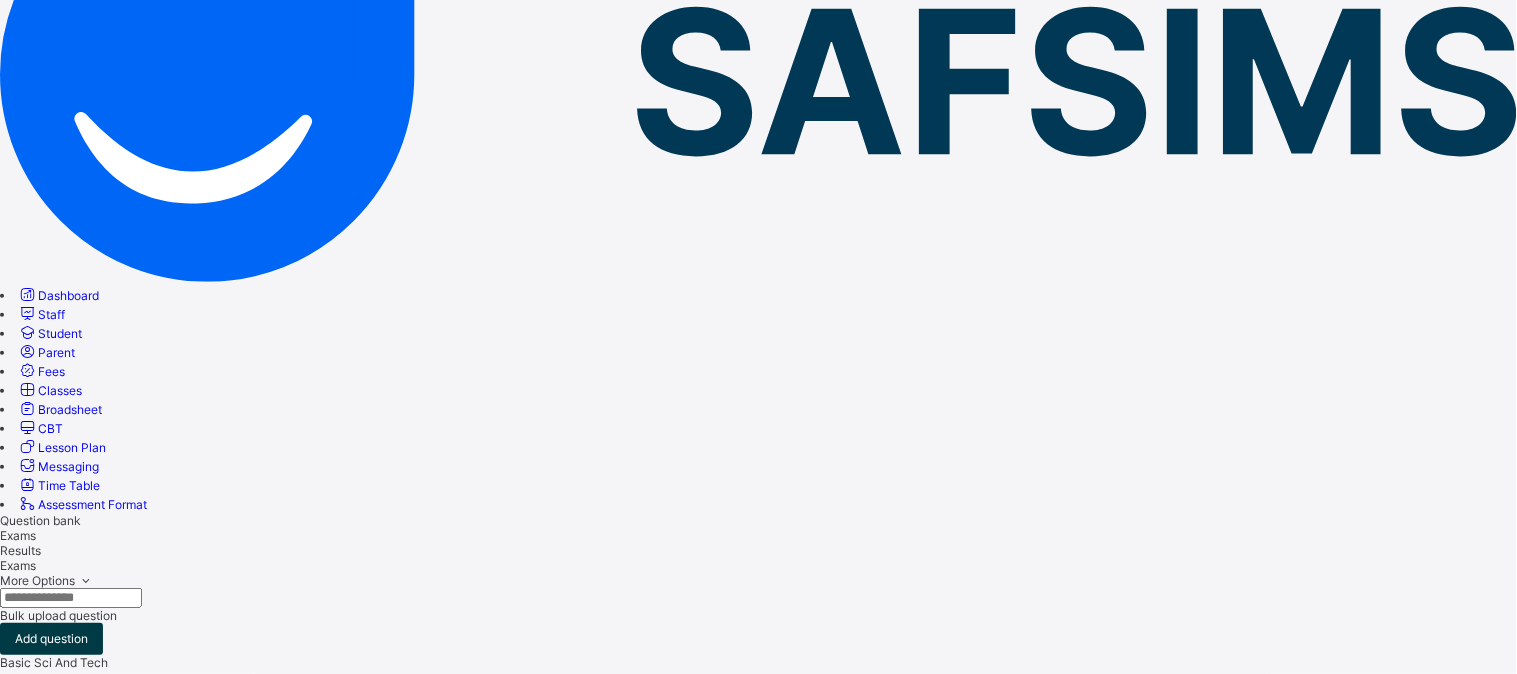 click on "Yes,  Activate" at bounding box center (1462, 3259) 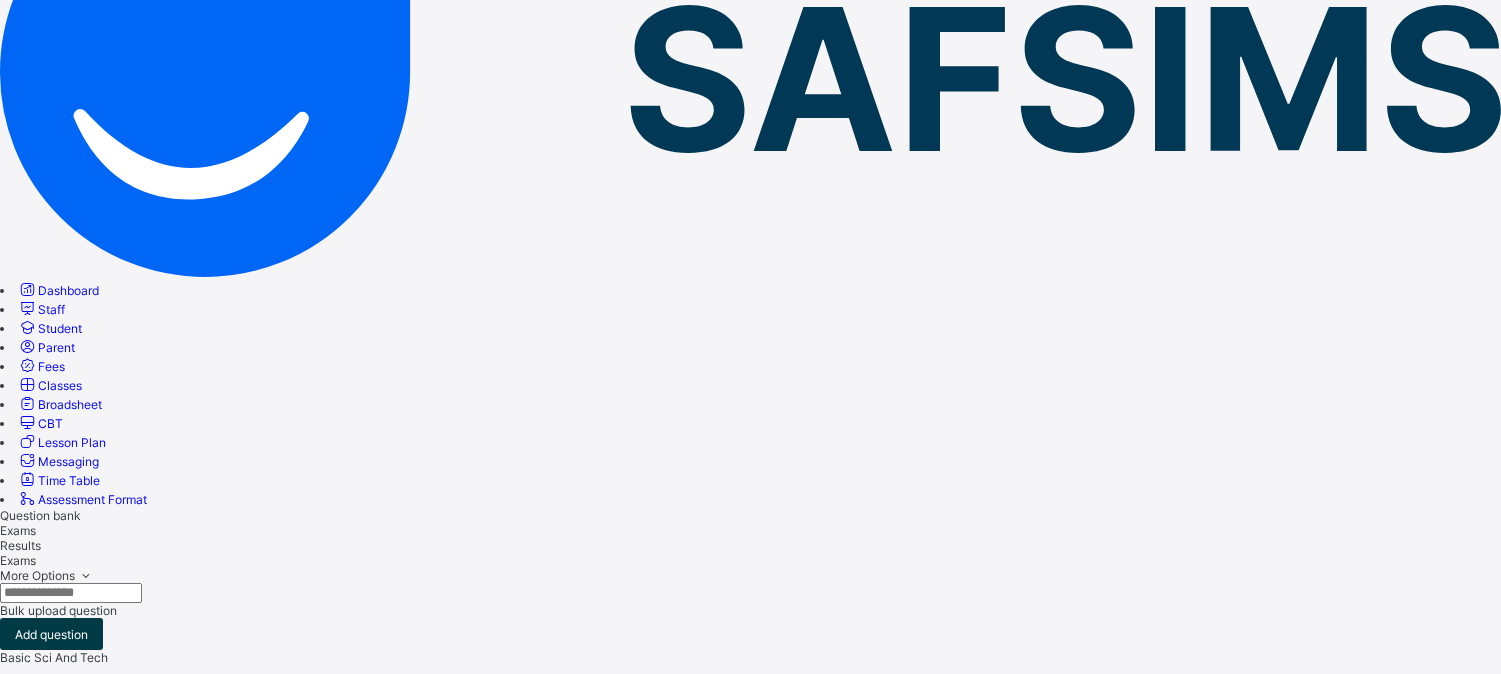 click on "View all papers" at bounding box center (1386, 2425) 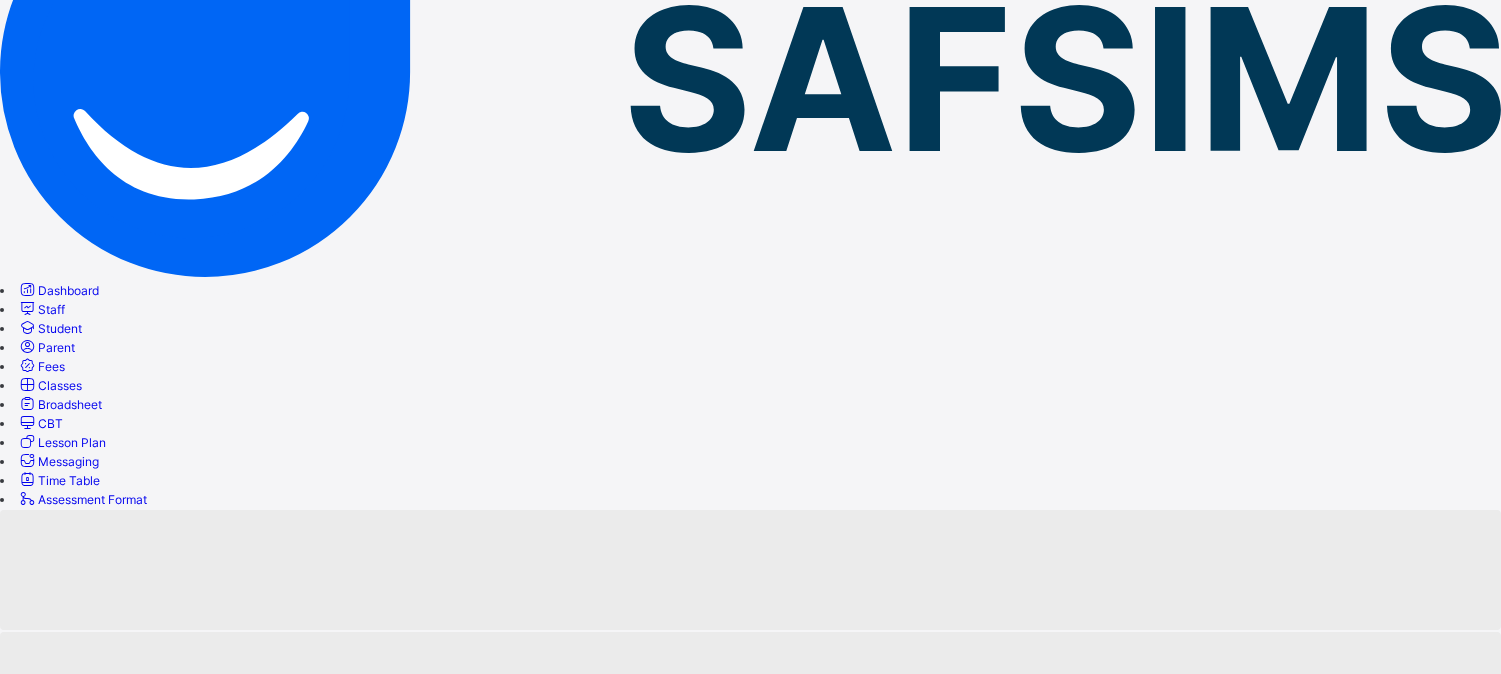 scroll, scrollTop: 0, scrollLeft: 0, axis: both 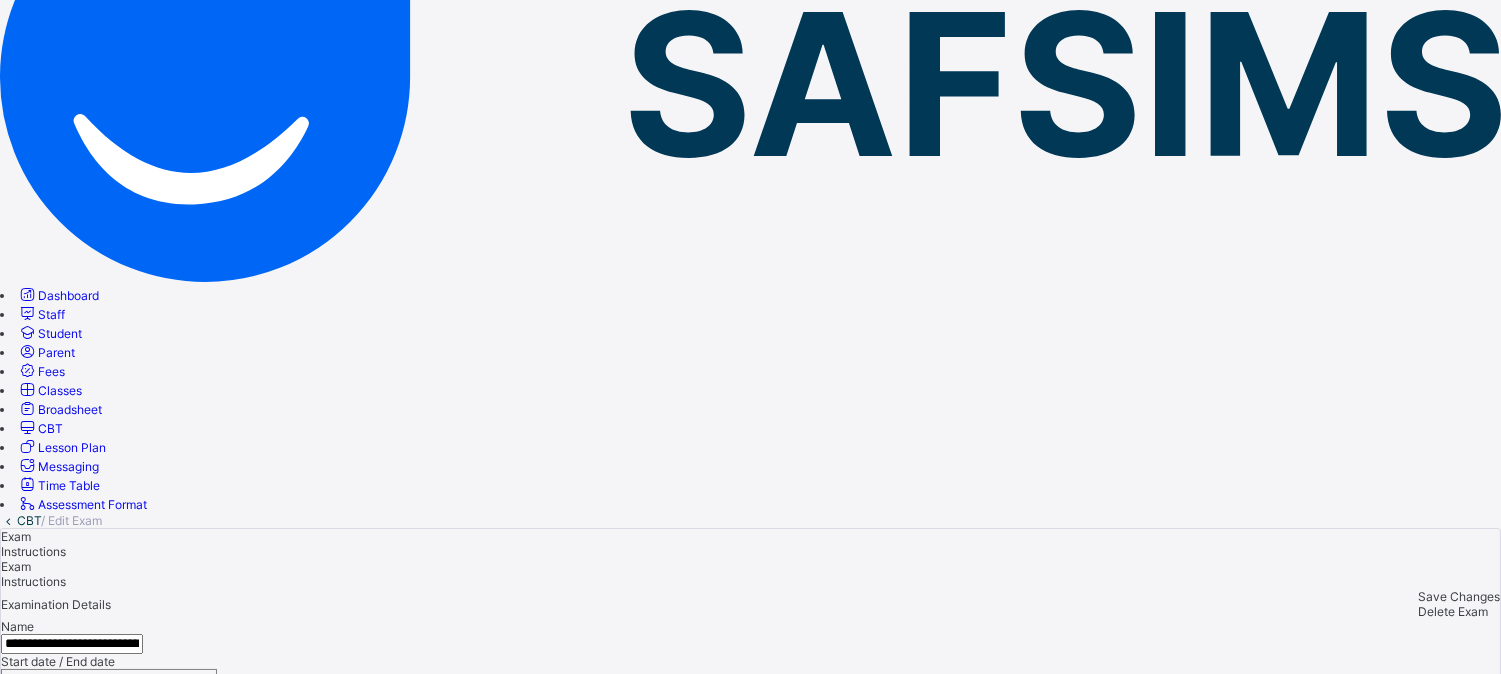 click on "3RD TERM EXAMINATION" at bounding box center [90, 896] 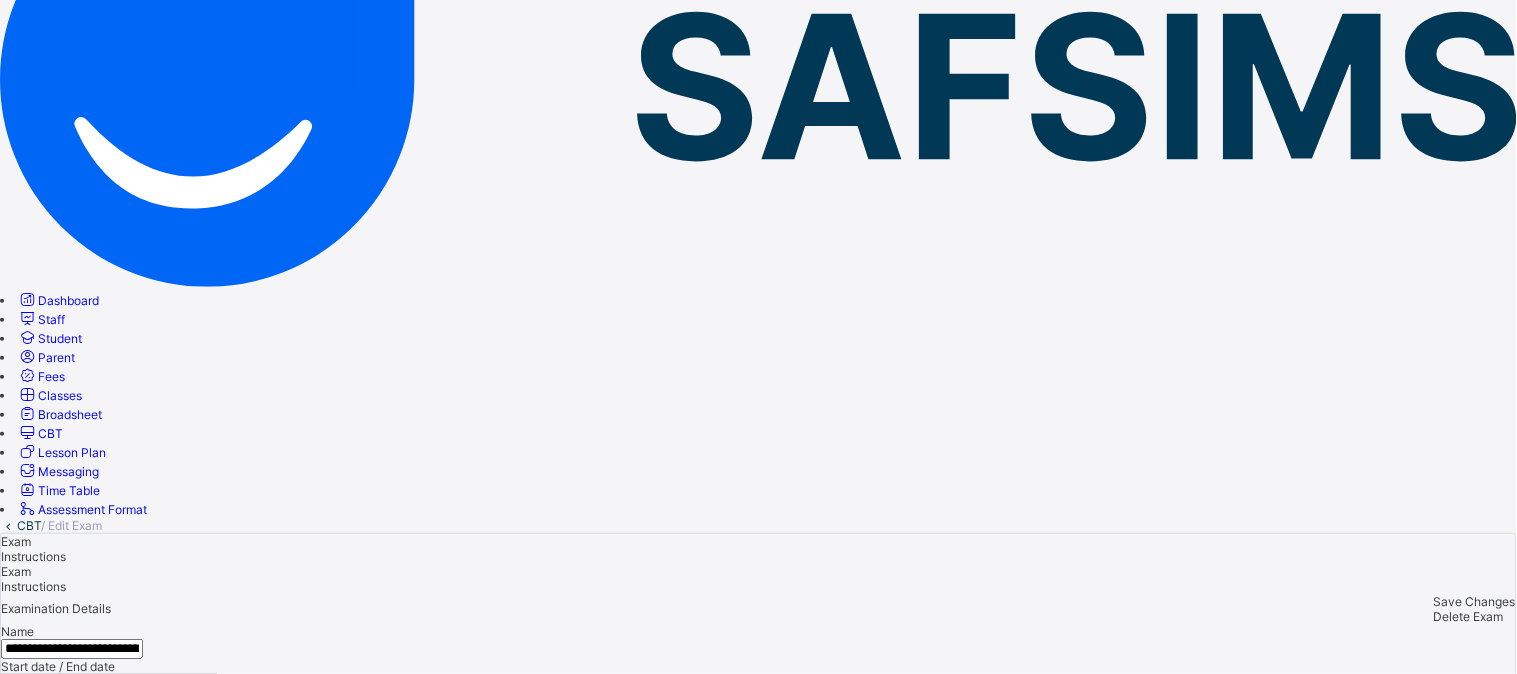scroll, scrollTop: 0, scrollLeft: 0, axis: both 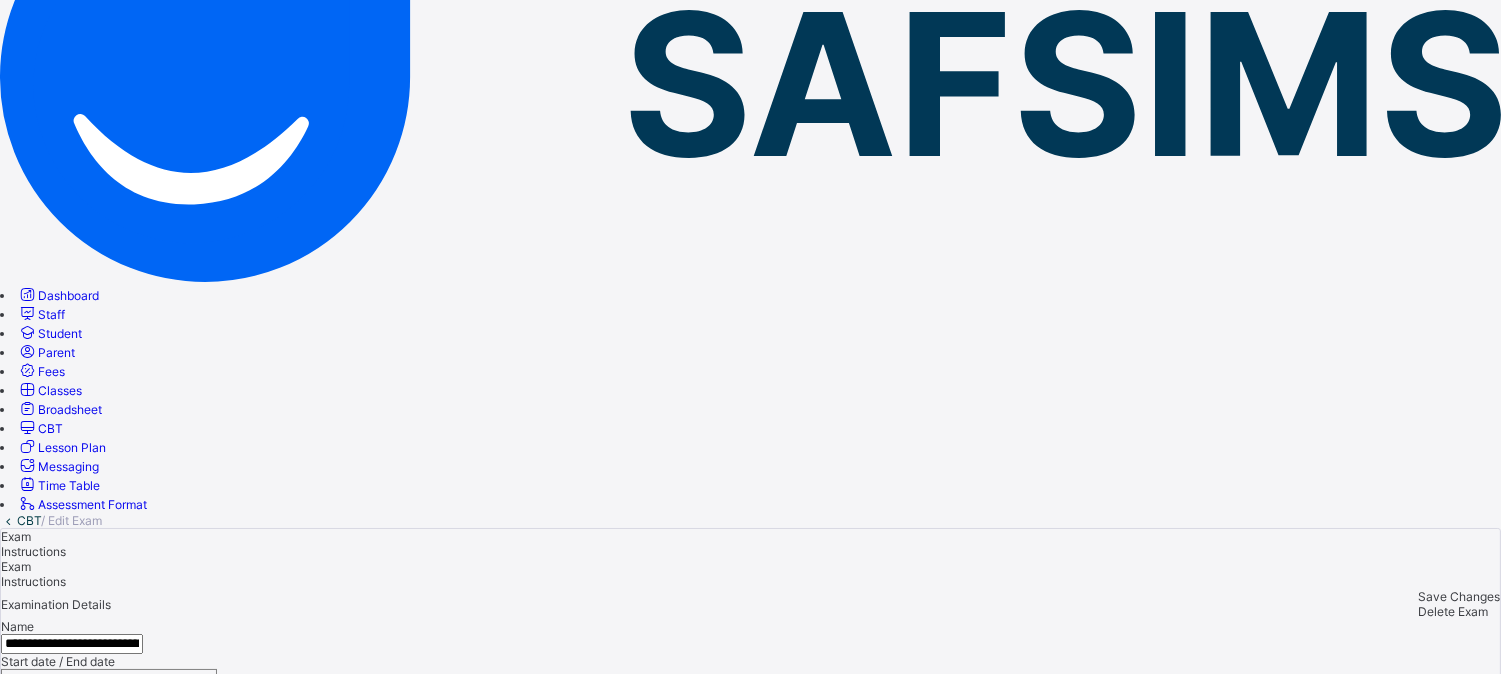 click on "Save Changes" at bounding box center (1459, 596) 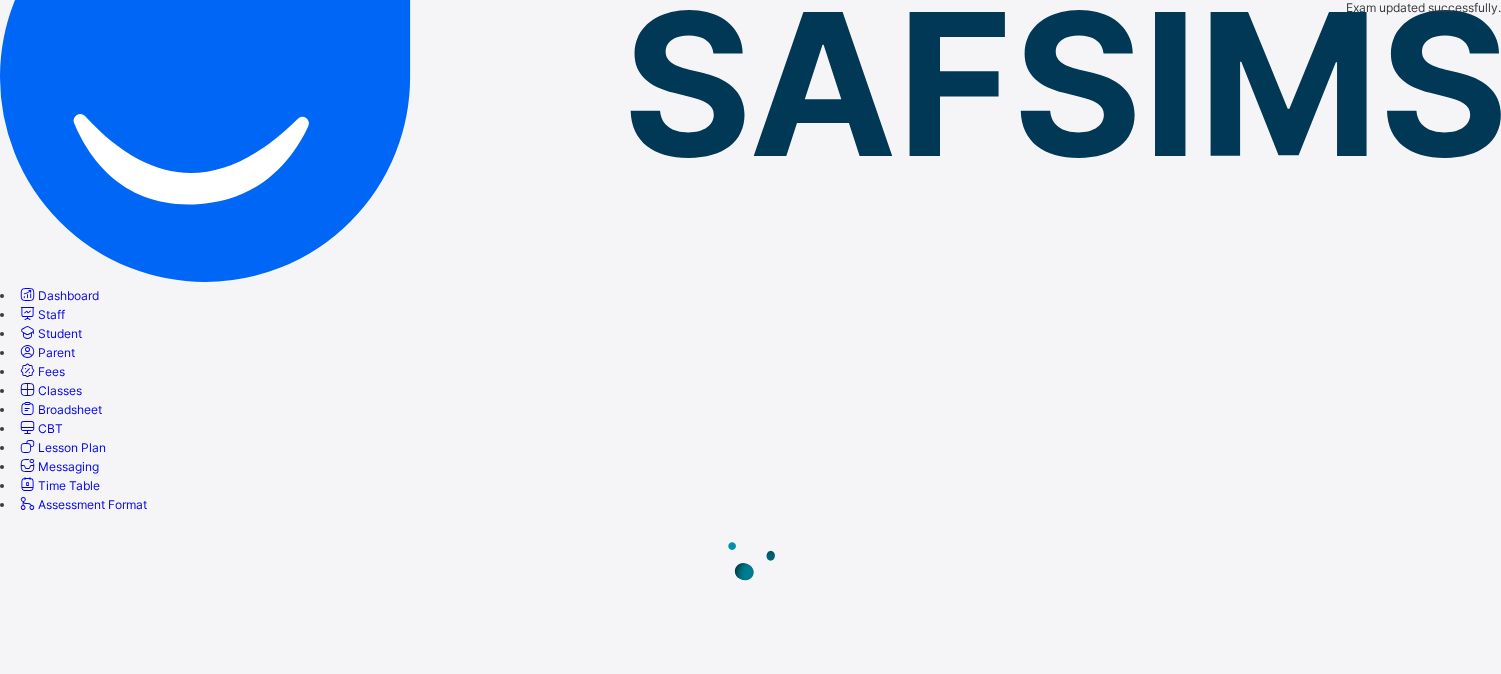 scroll, scrollTop: 0, scrollLeft: 0, axis: both 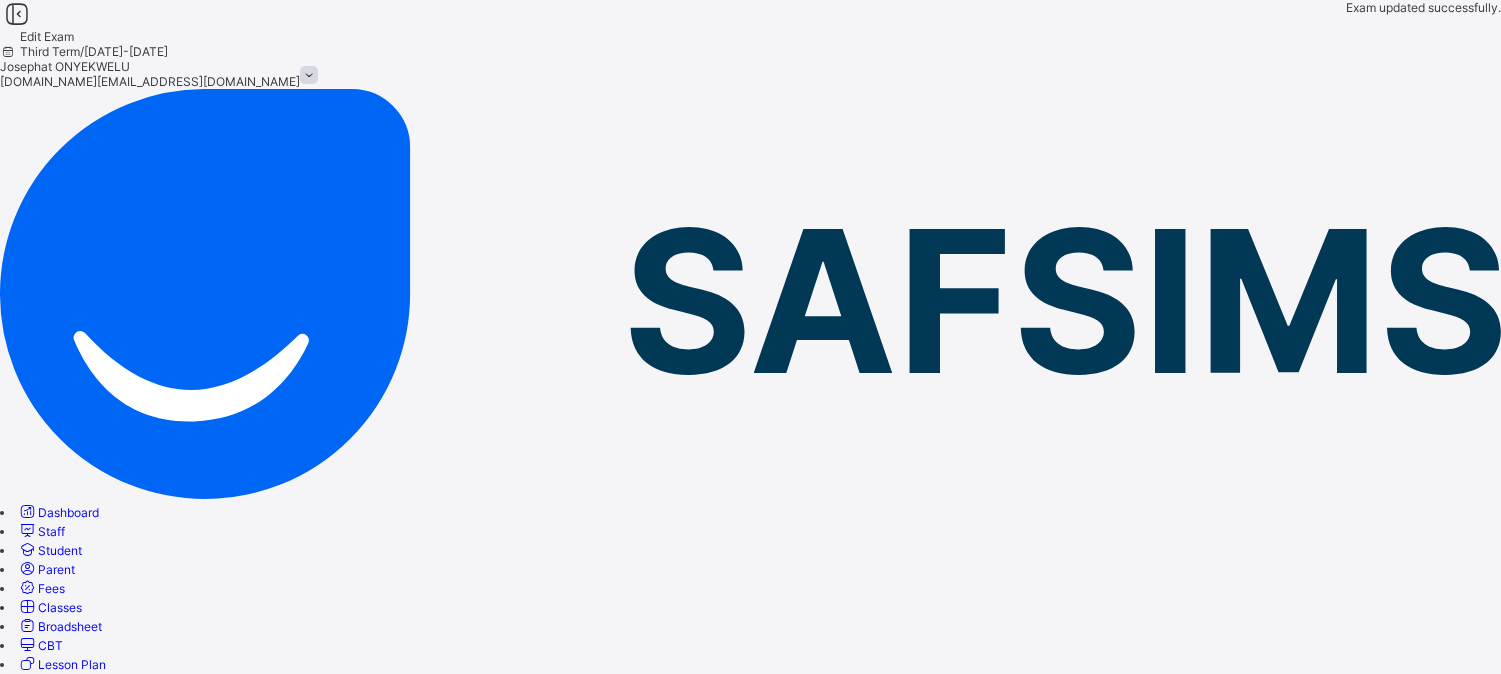 click on "CBT" at bounding box center [29, 737] 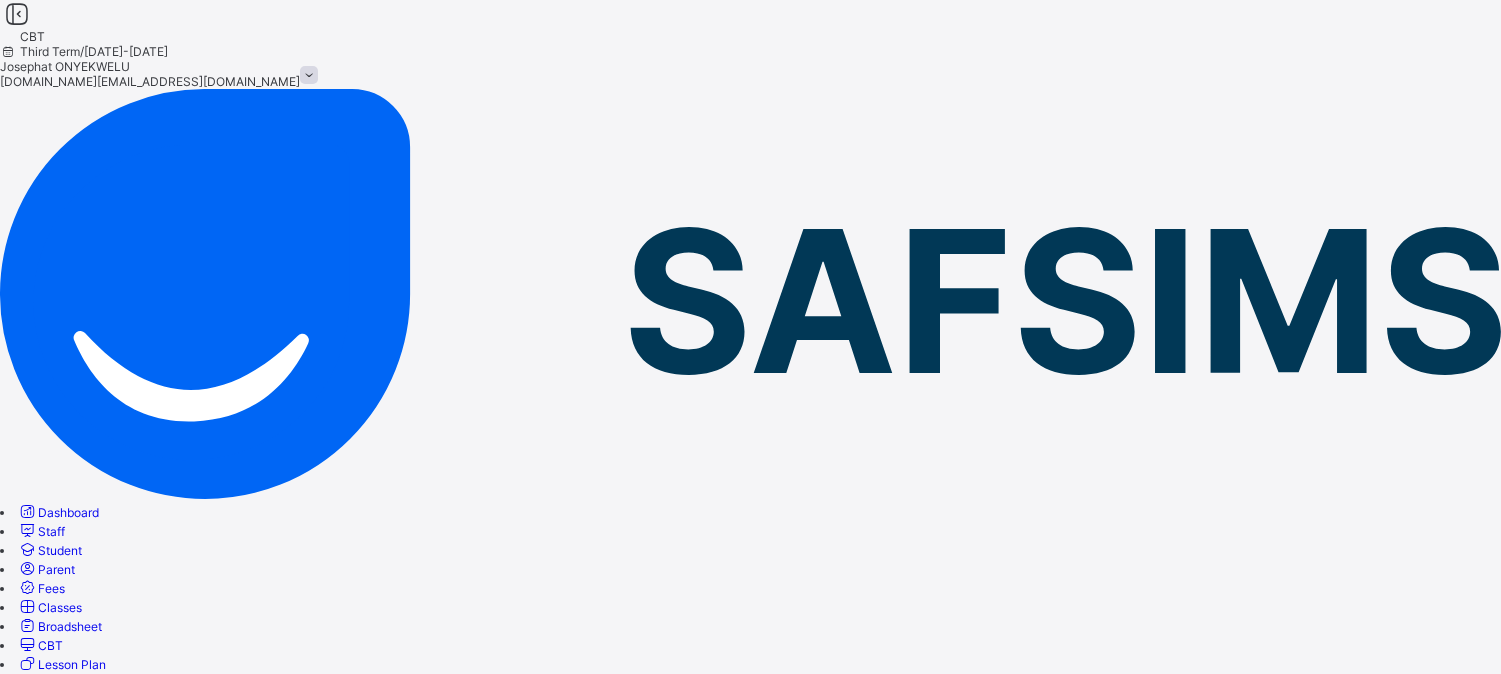 click at bounding box center [71, 1797] 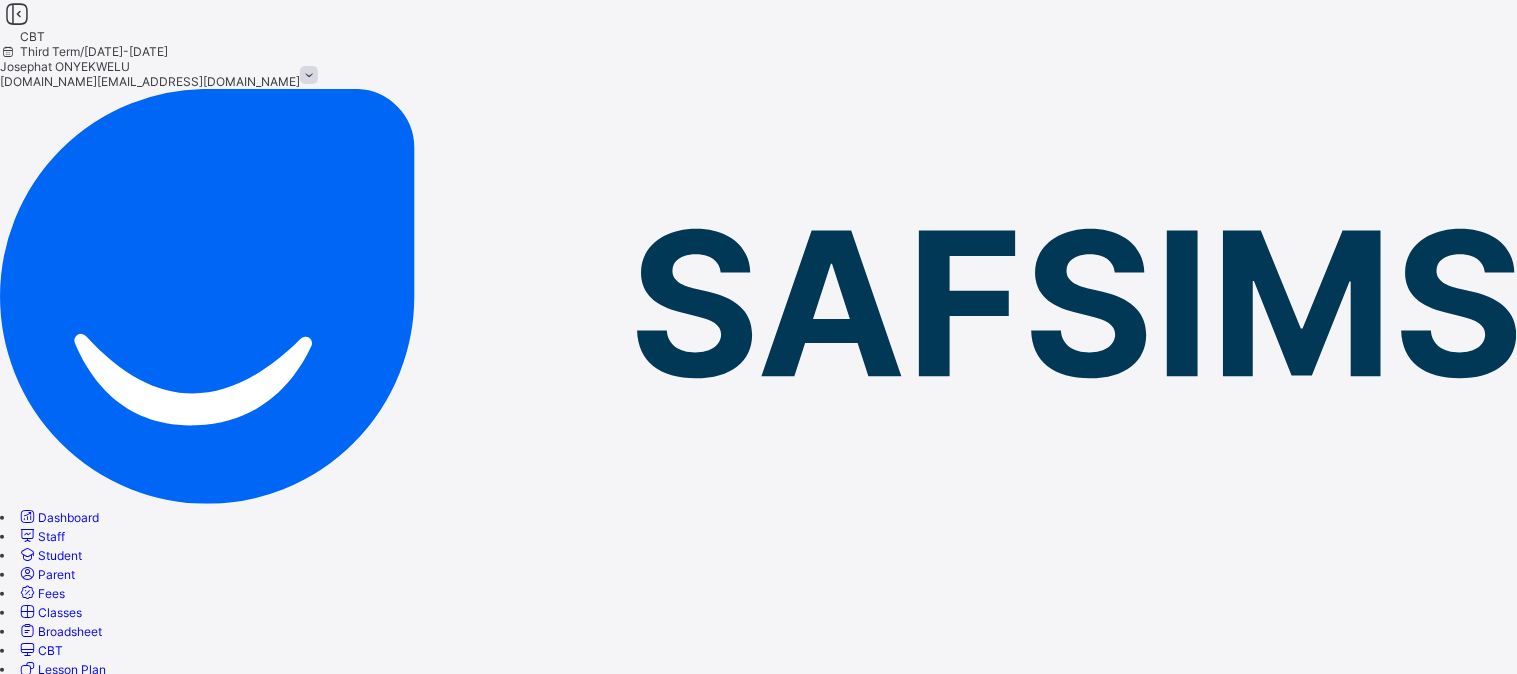 type on "*" 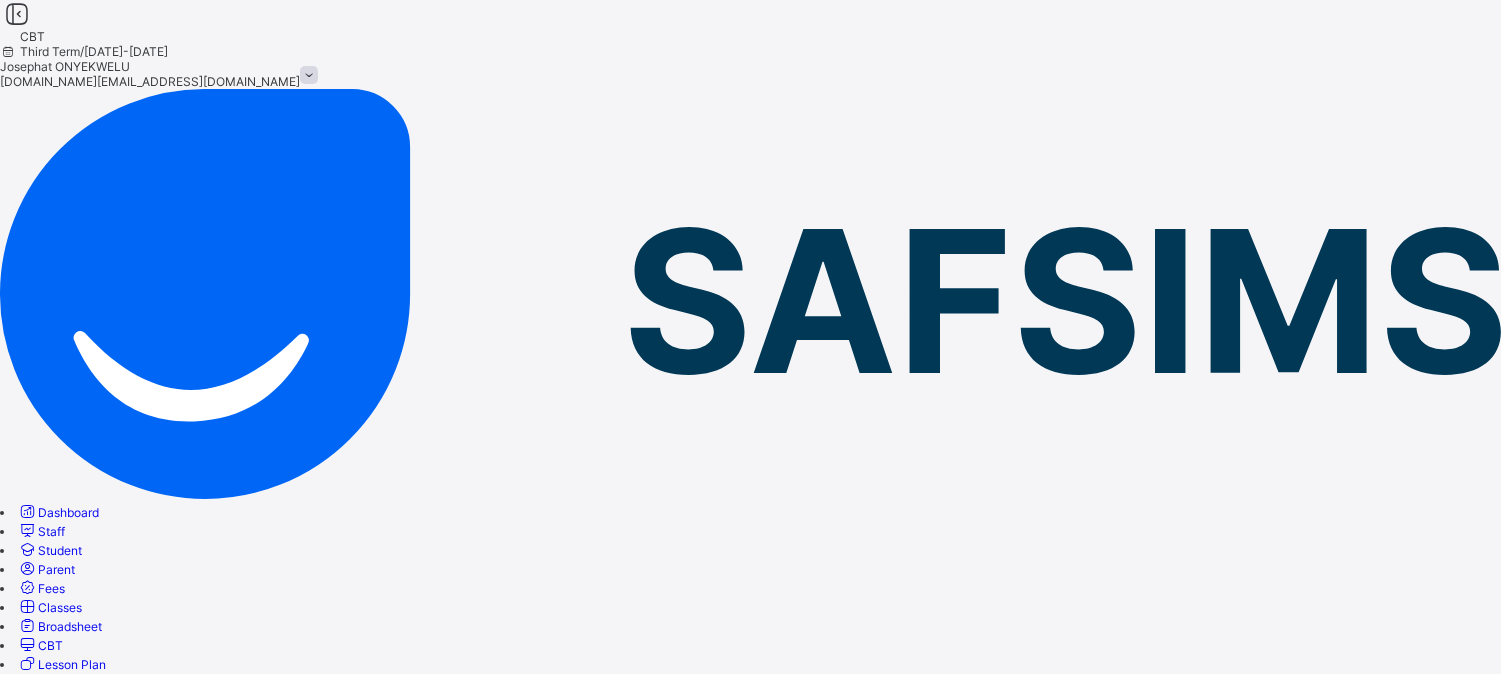 type on "***" 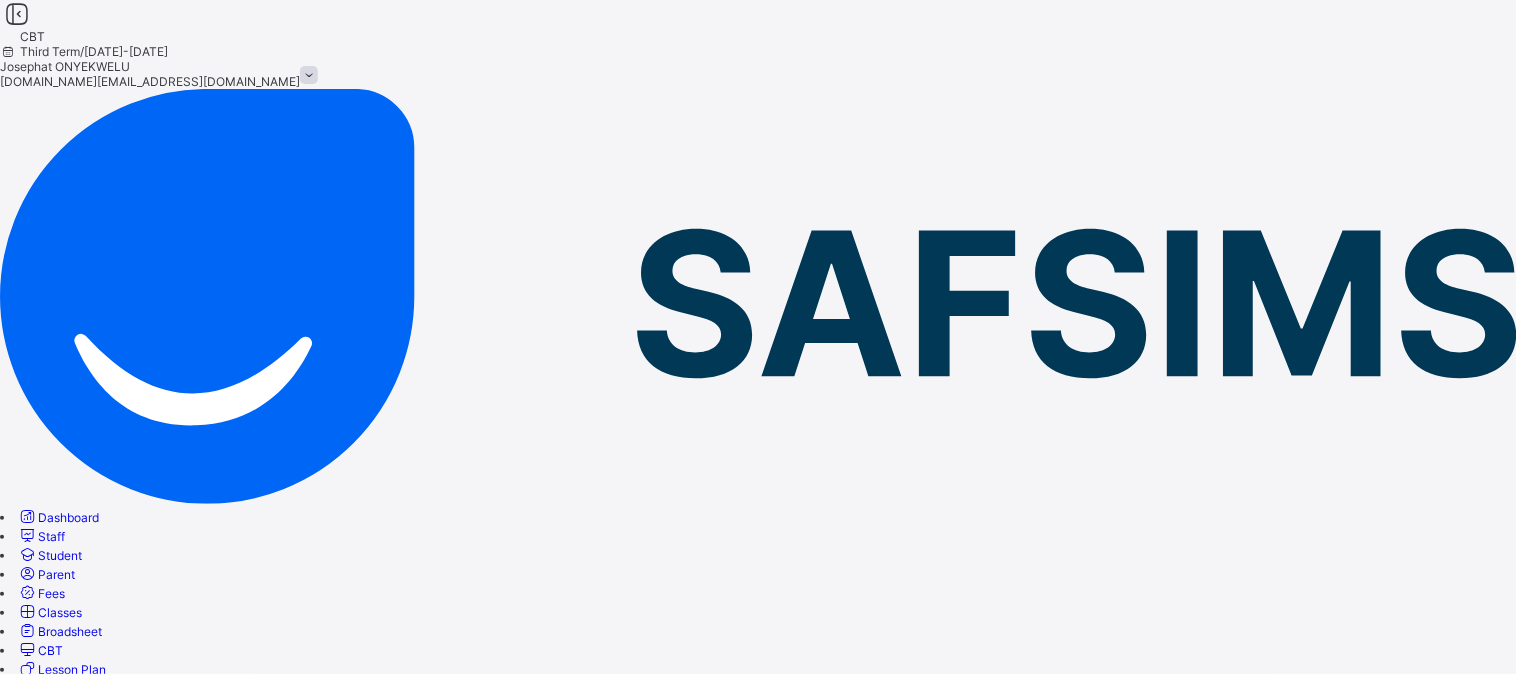 click on "Yes,  Activate" at bounding box center (1462, 3481) 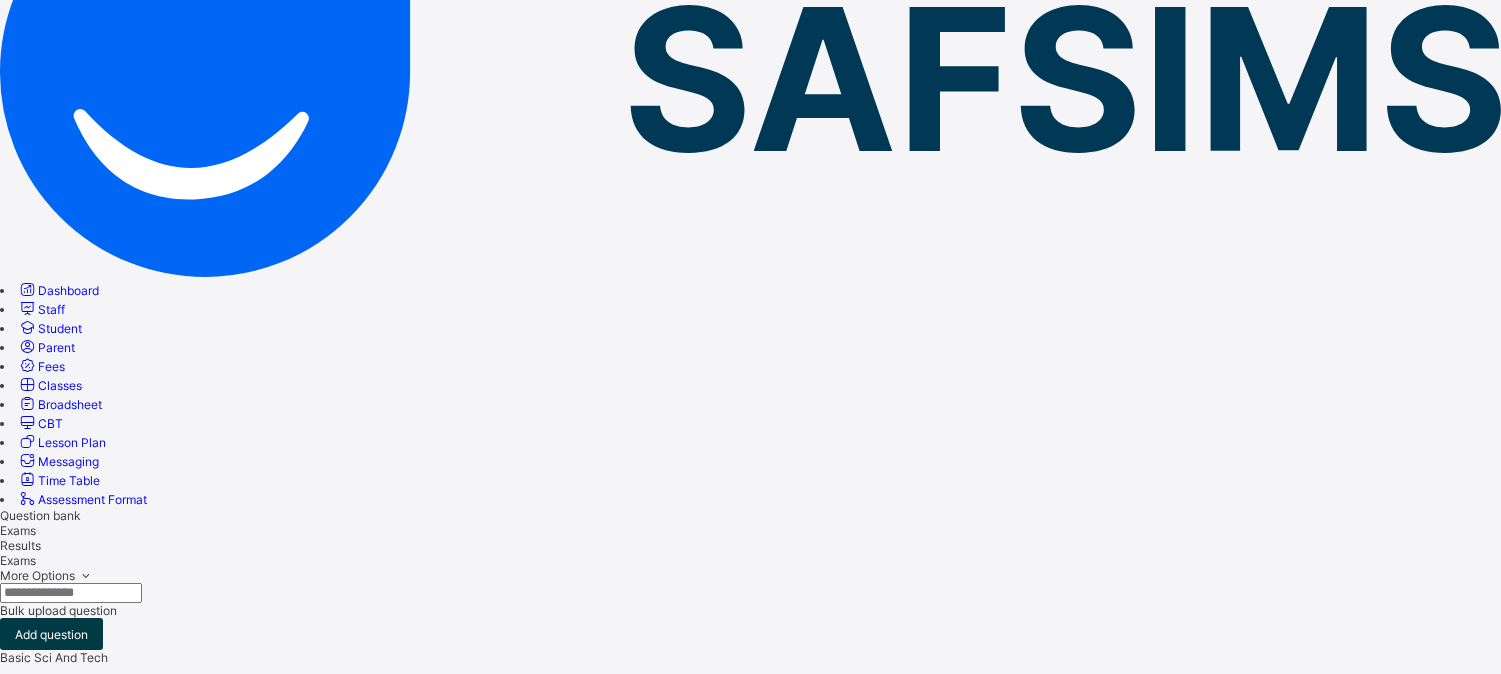 scroll, scrollTop: 0, scrollLeft: 0, axis: both 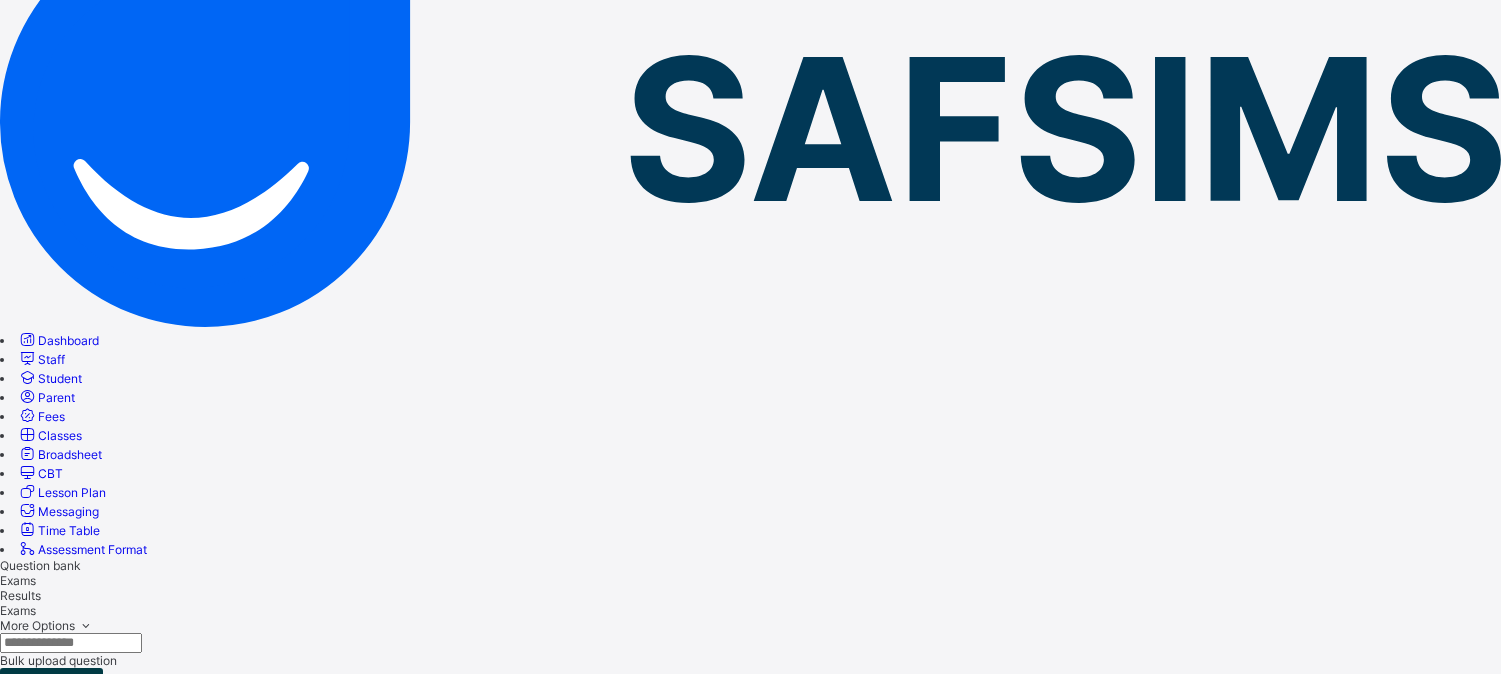 click on "Deactivate" at bounding box center [1386, 2507] 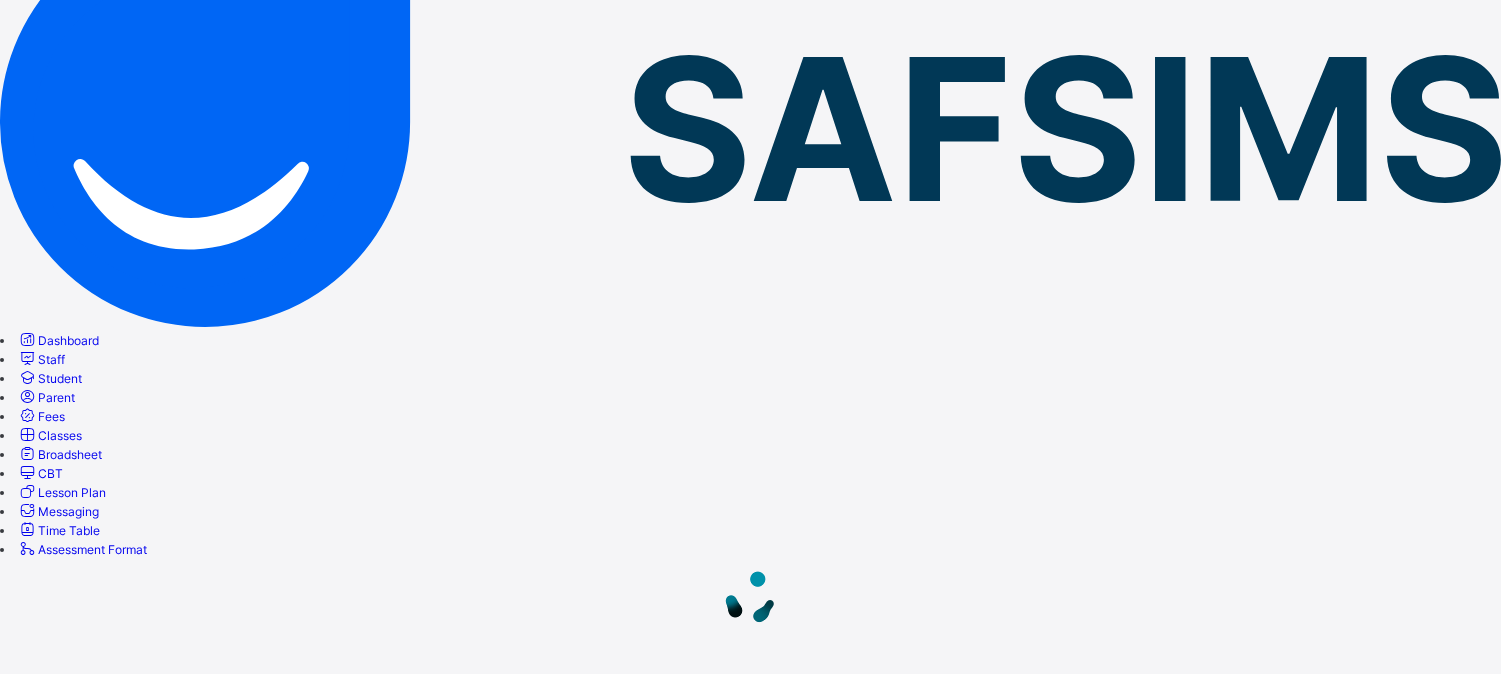 scroll, scrollTop: 0, scrollLeft: 0, axis: both 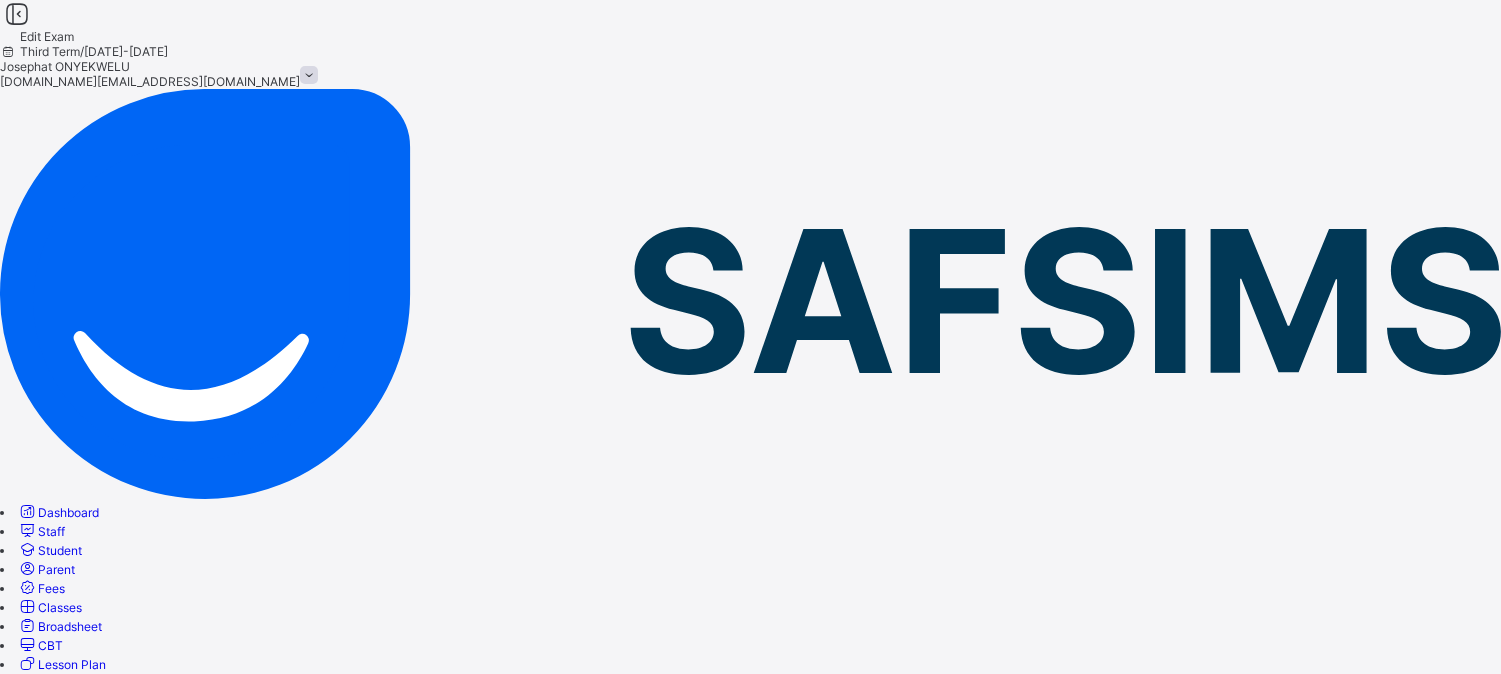 click on "****" 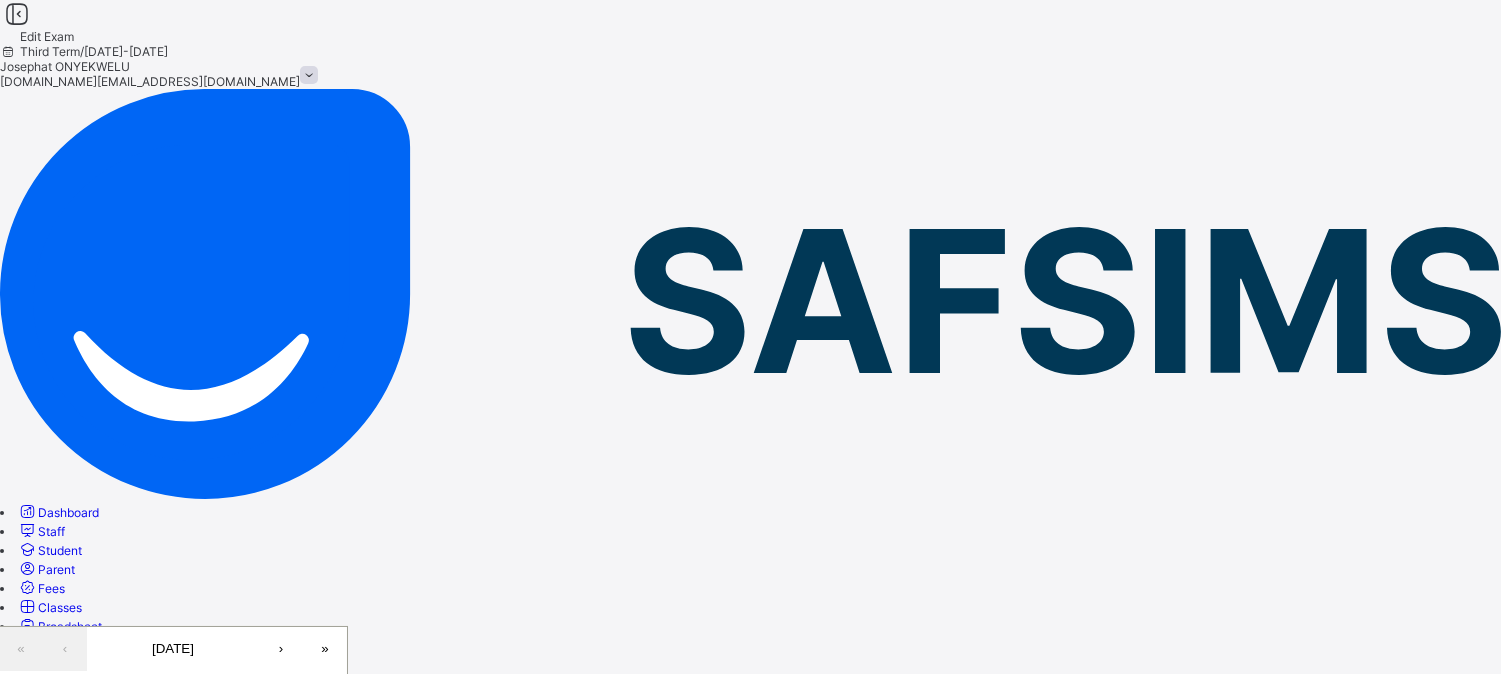 click on "11" at bounding box center [222, 758] 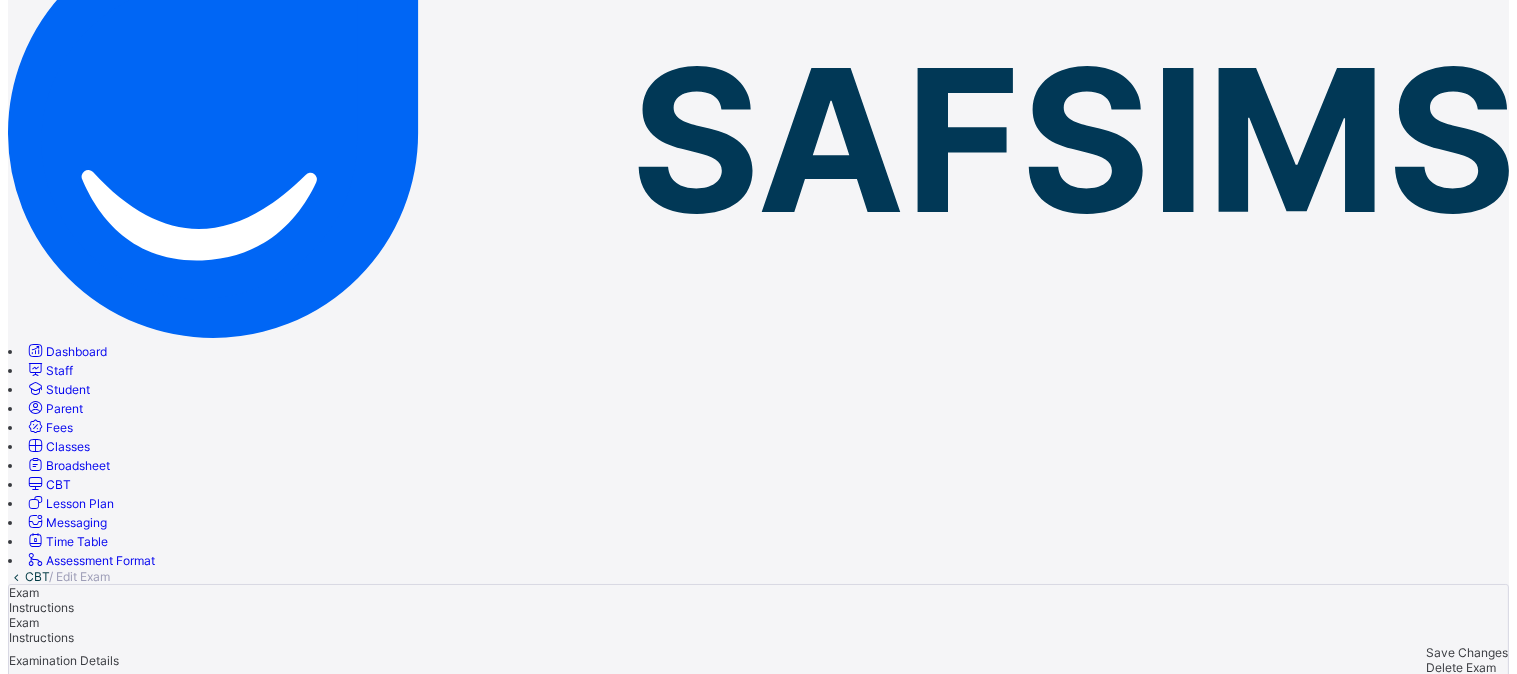 scroll, scrollTop: 217, scrollLeft: 0, axis: vertical 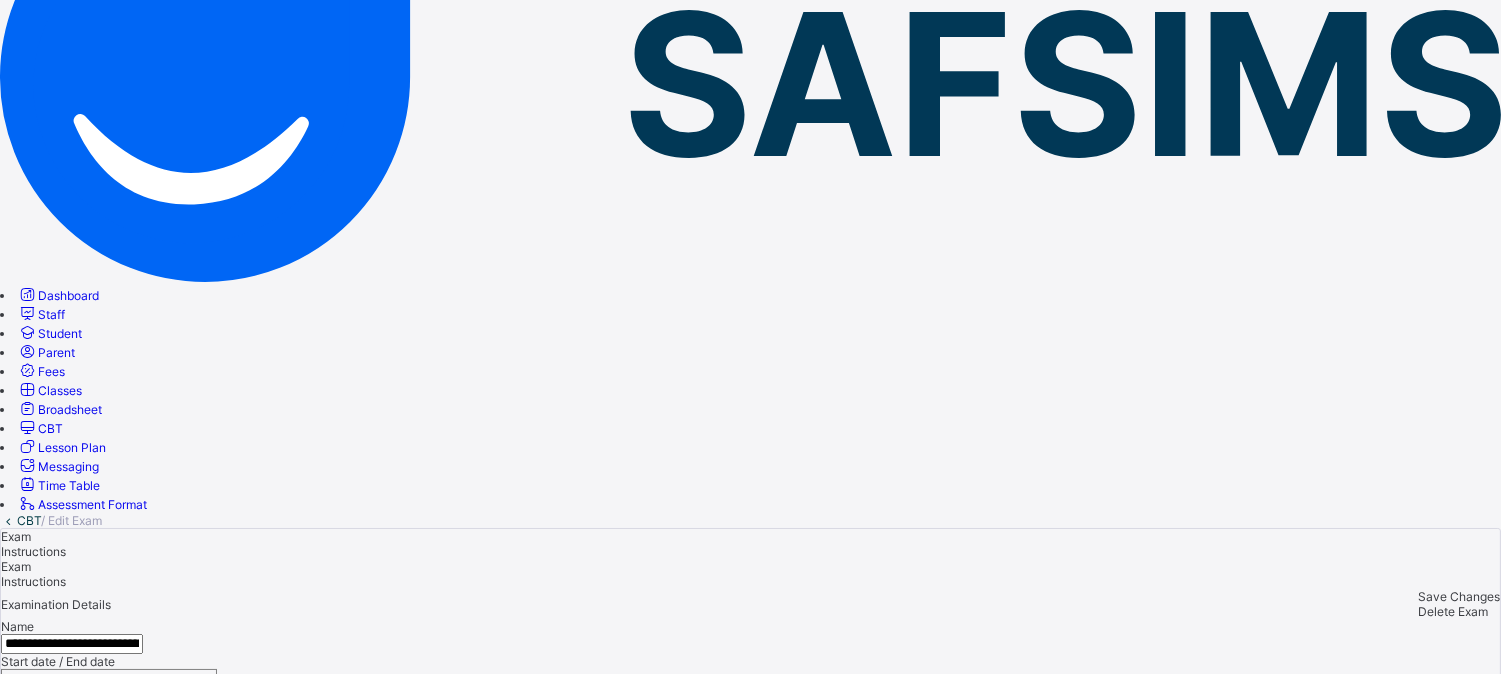 click on "60  Approved Questions" at bounding box center [750, 911] 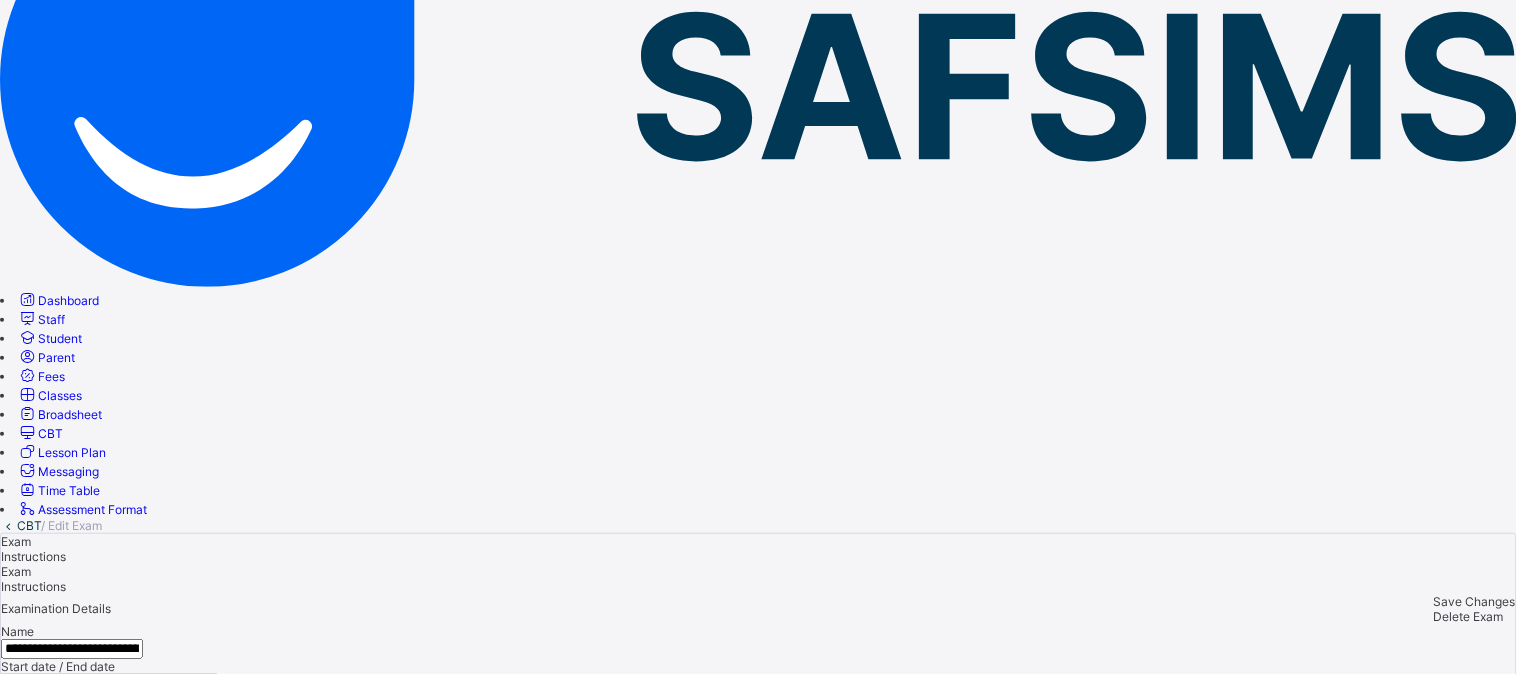 click on "**********" at bounding box center (108, 1192) 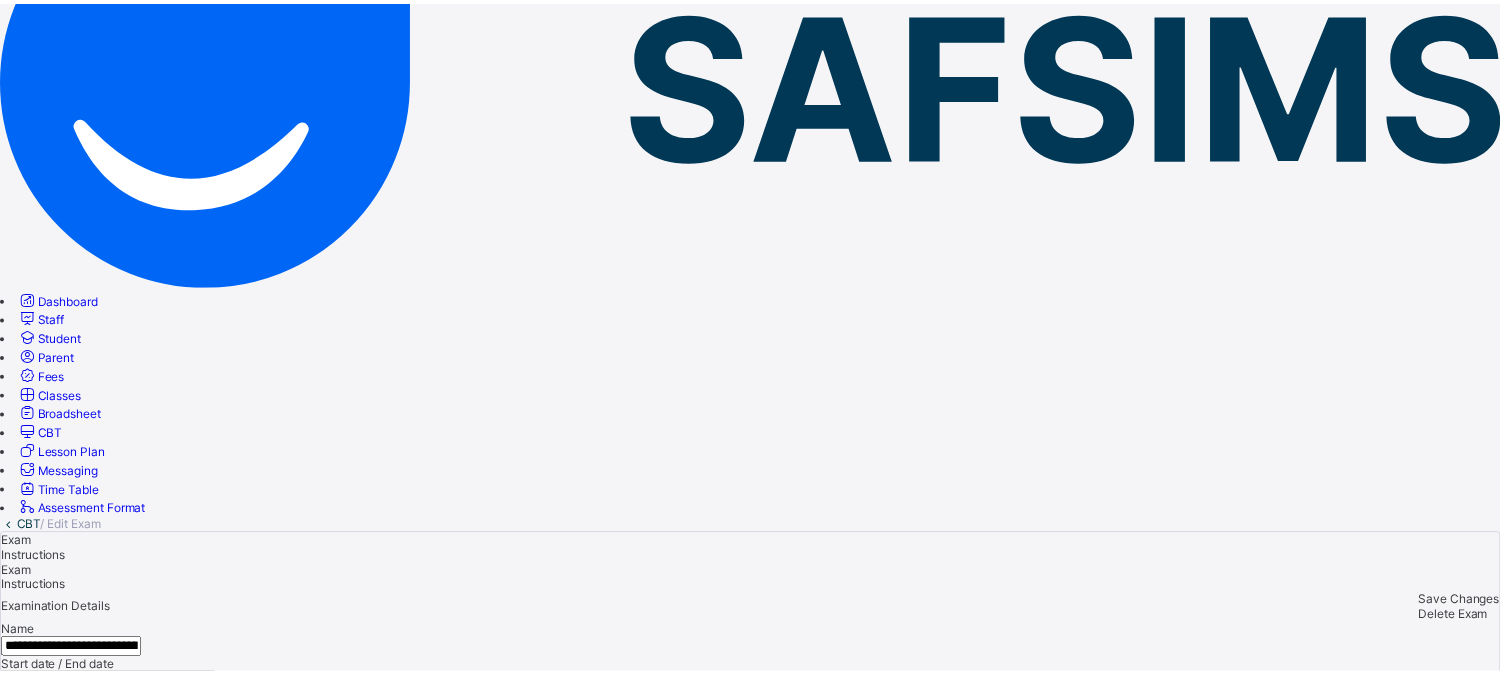 scroll, scrollTop: 336, scrollLeft: 0, axis: vertical 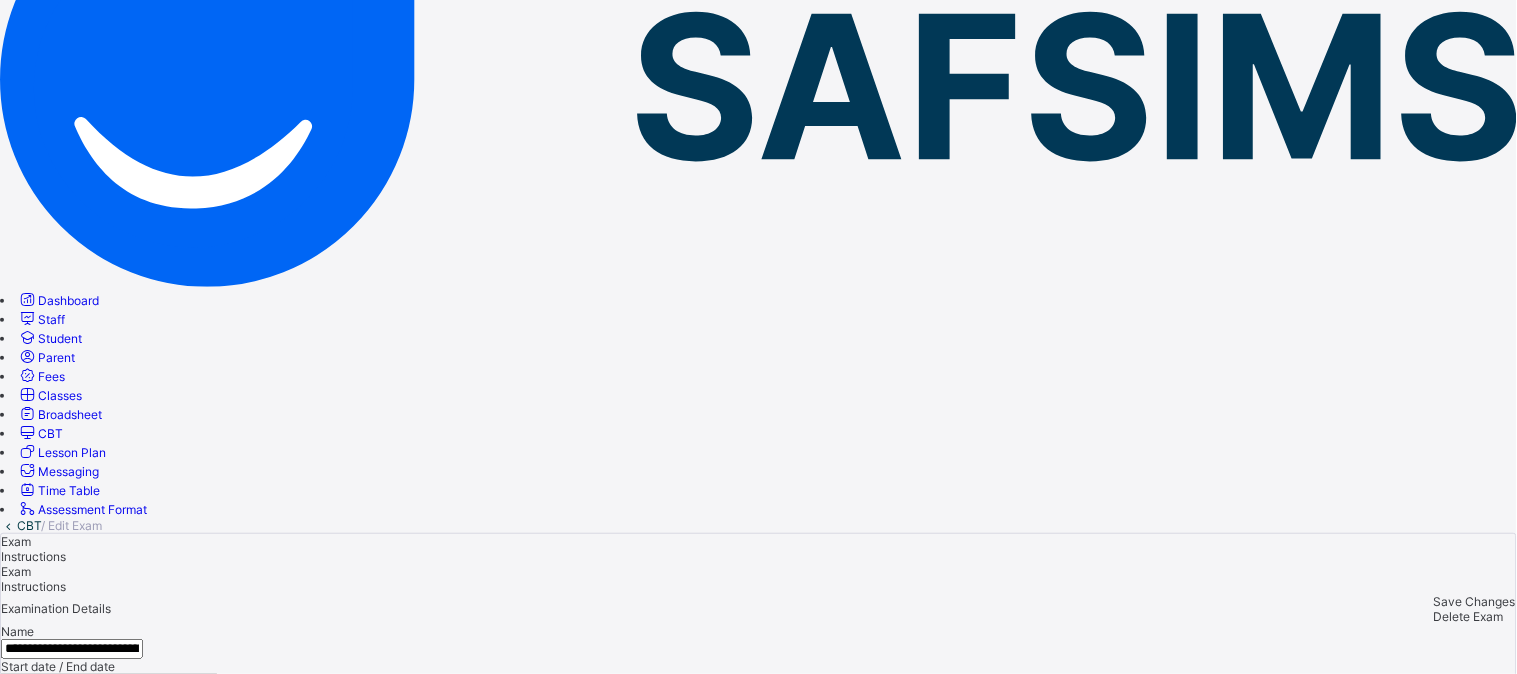 click on "topic name     Section E   Literature  51. A play is fully realized when it is ___" at bounding box center (527, 2057) 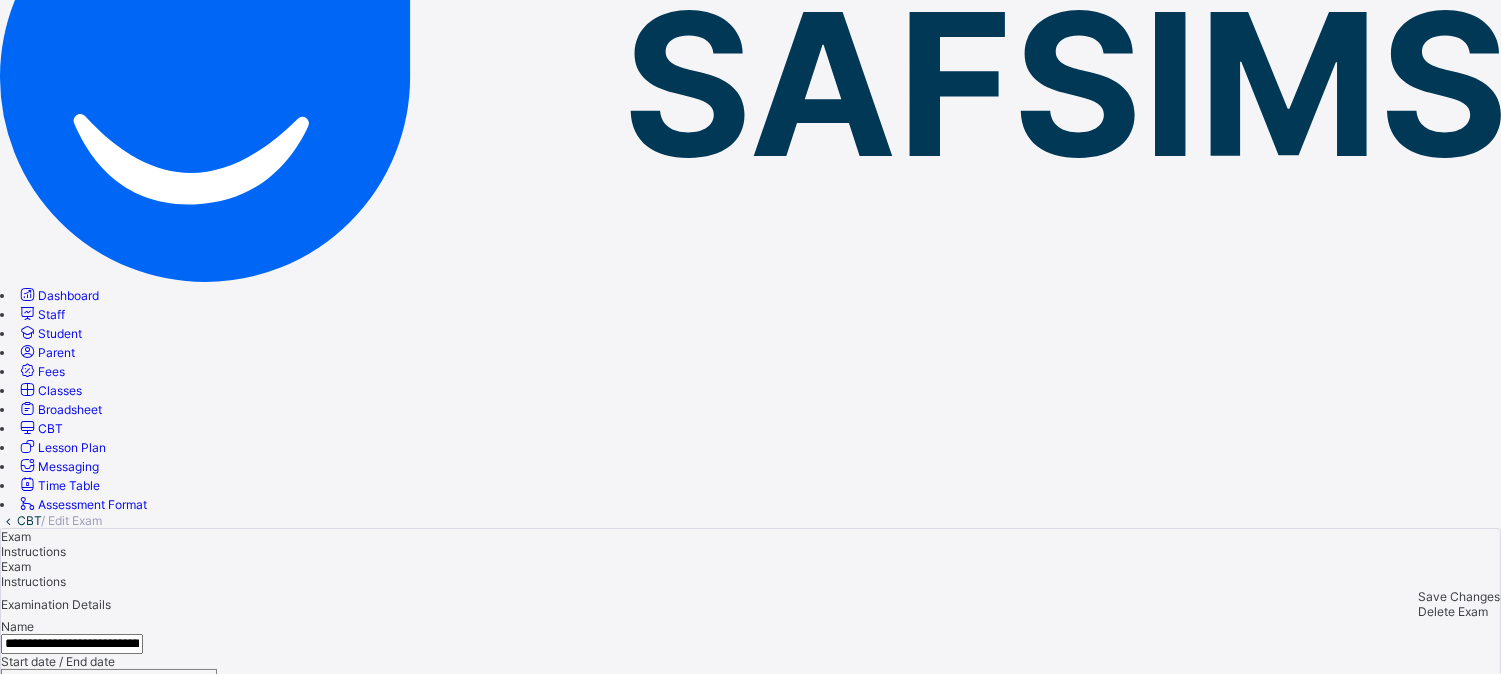 click on "Save Changes" at bounding box center [1459, 596] 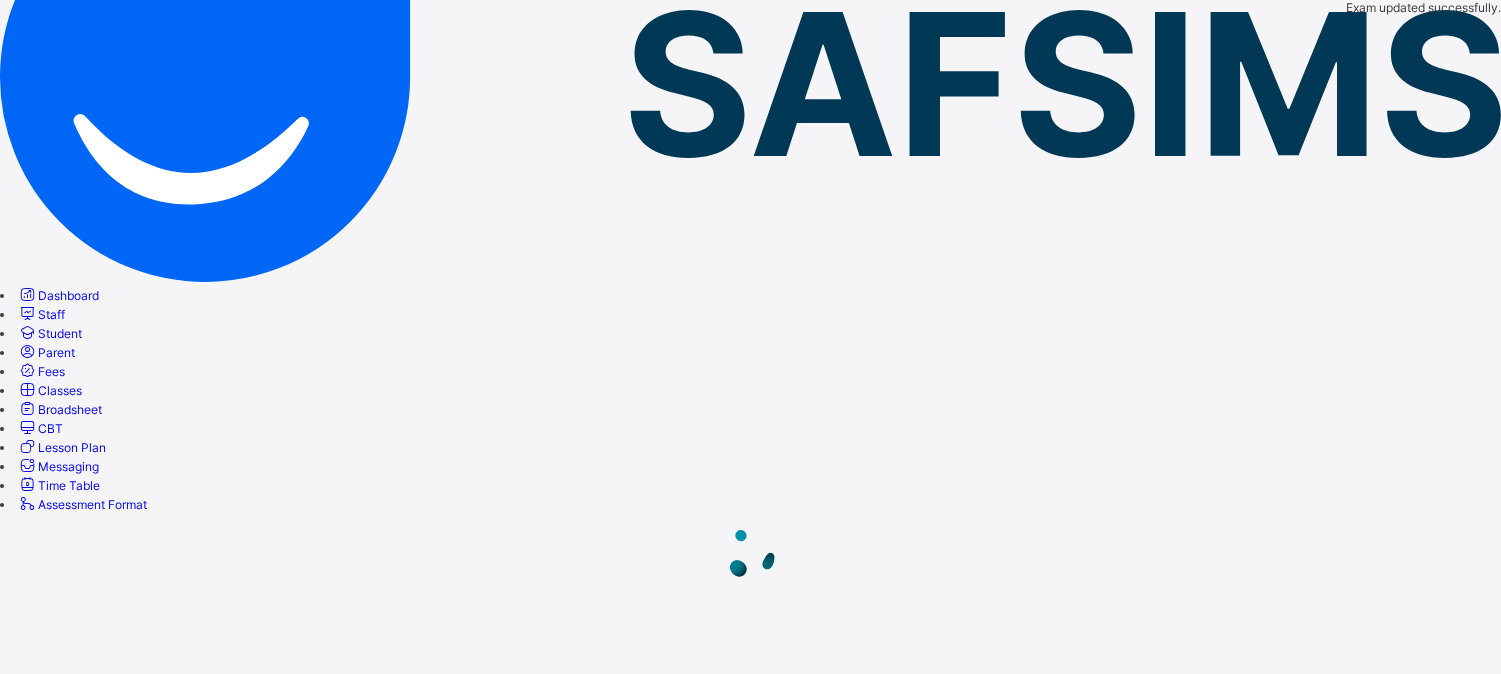 scroll, scrollTop: 0, scrollLeft: 0, axis: both 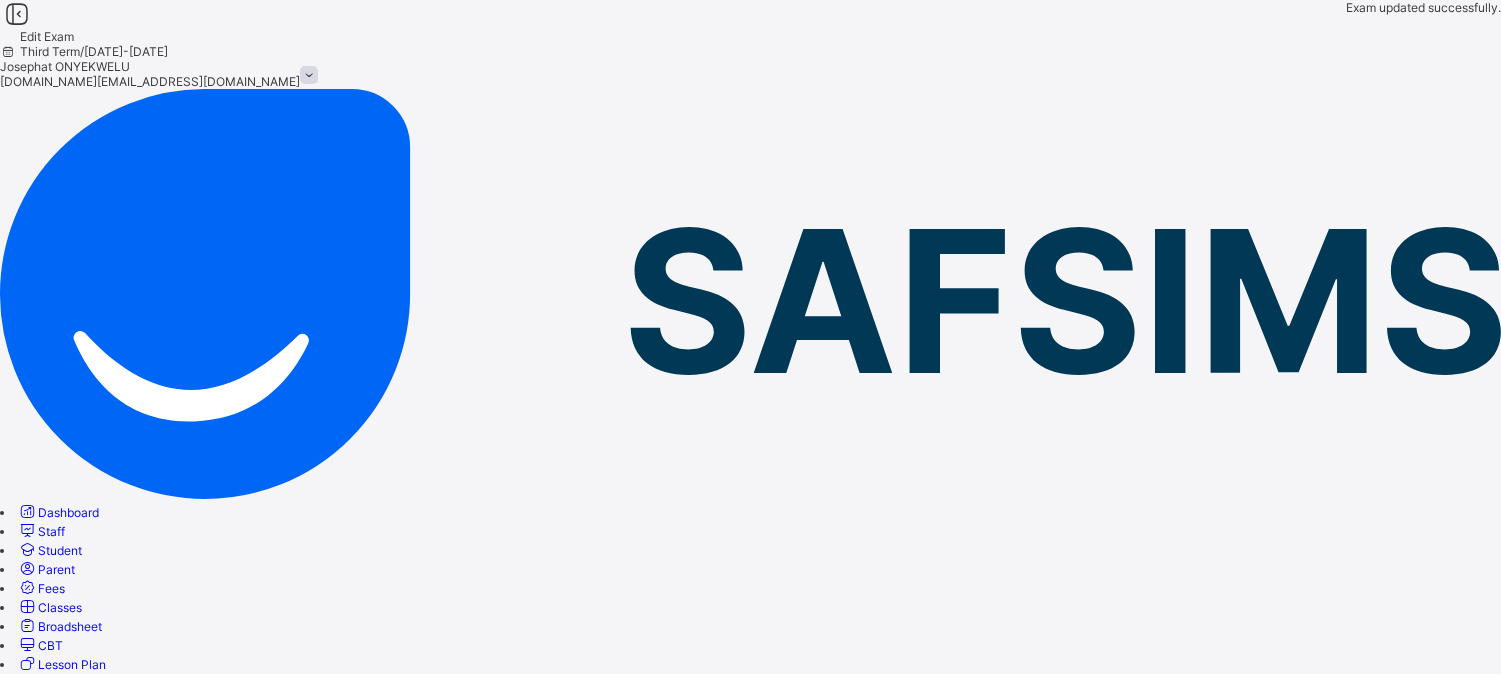 click on "CBT" at bounding box center (29, 737) 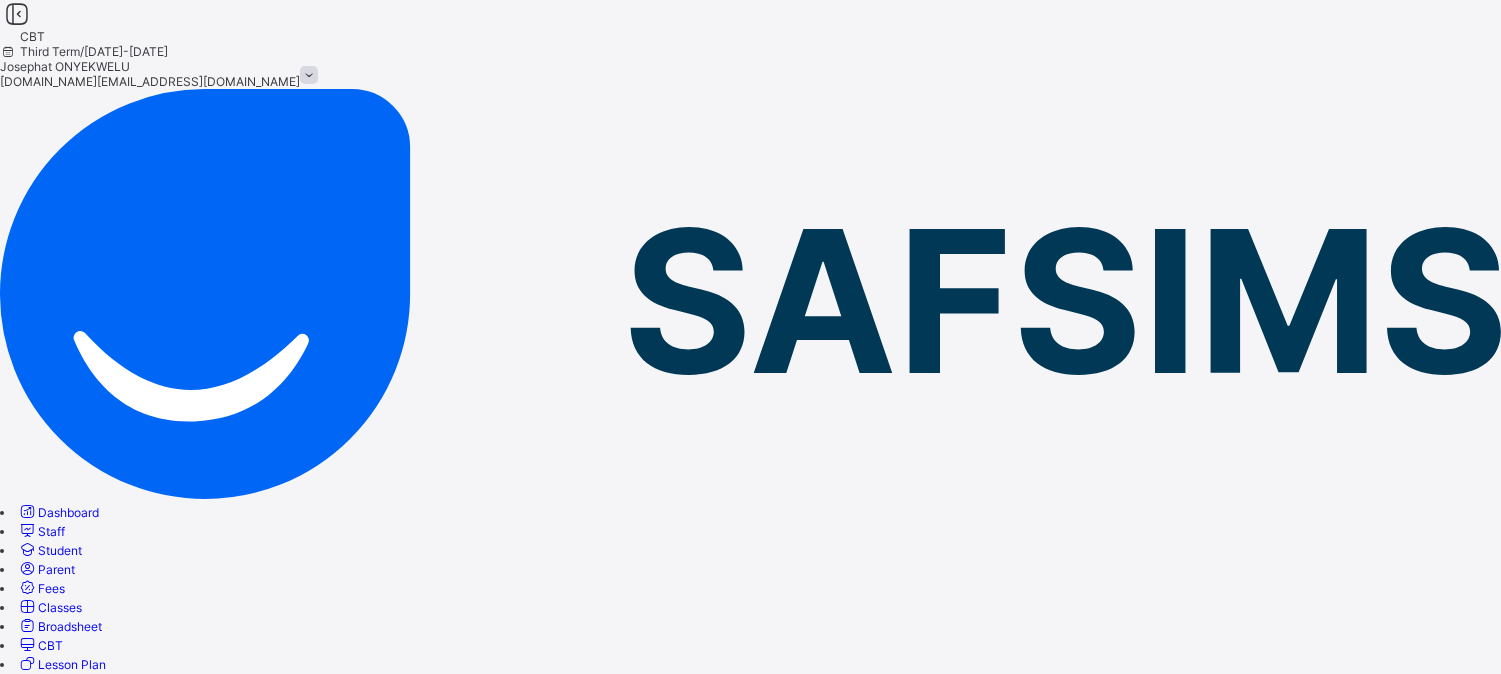 click at bounding box center [71, 1797] 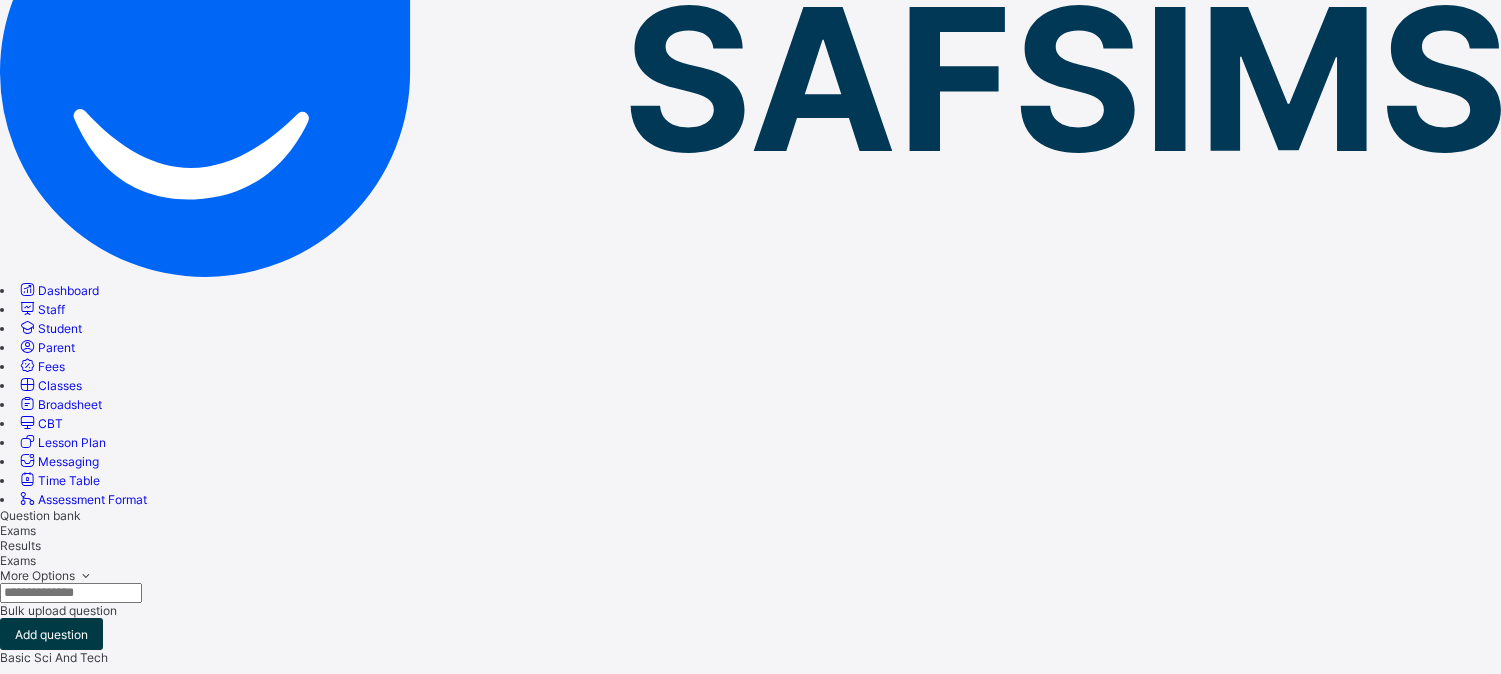 type on "*******" 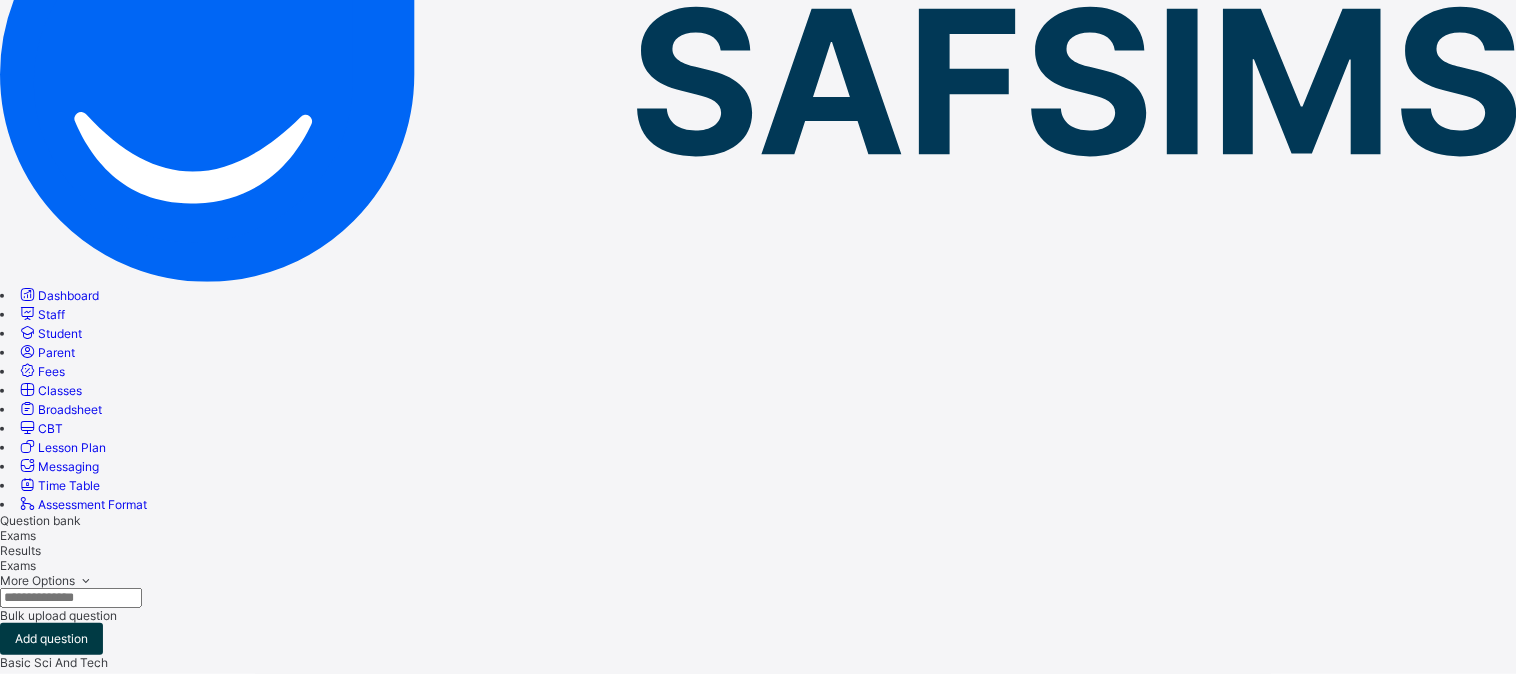 click on "Yes,  Activate" at bounding box center [1462, 3259] 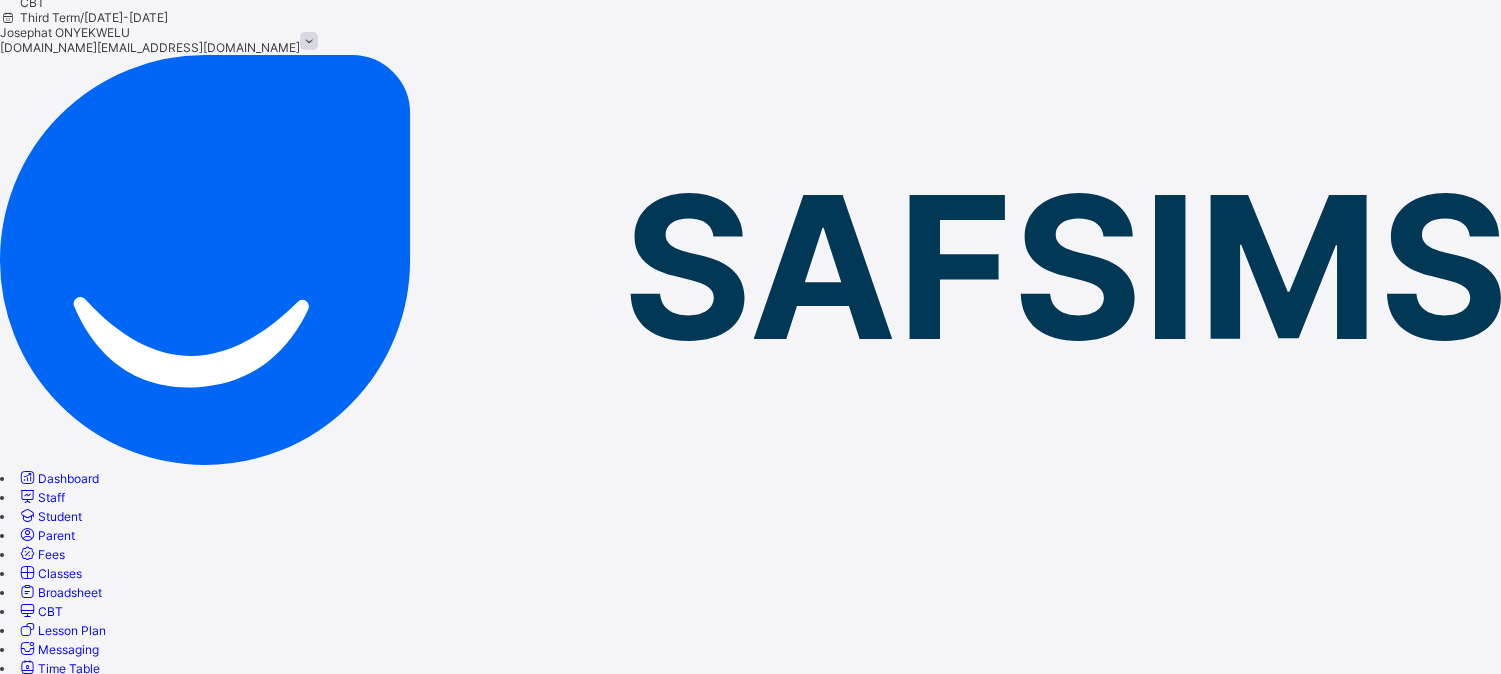 scroll, scrollTop: 0, scrollLeft: 0, axis: both 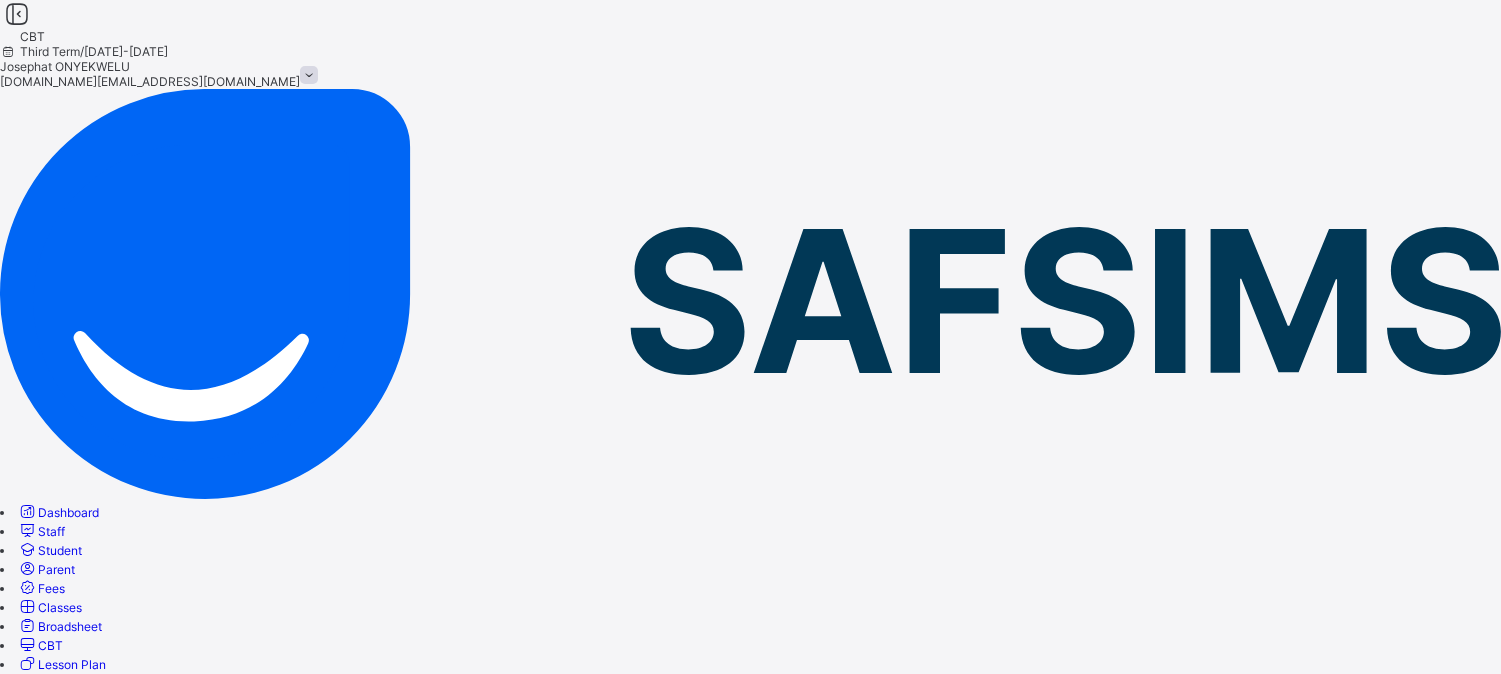 click on "Question bank" at bounding box center (40, 737) 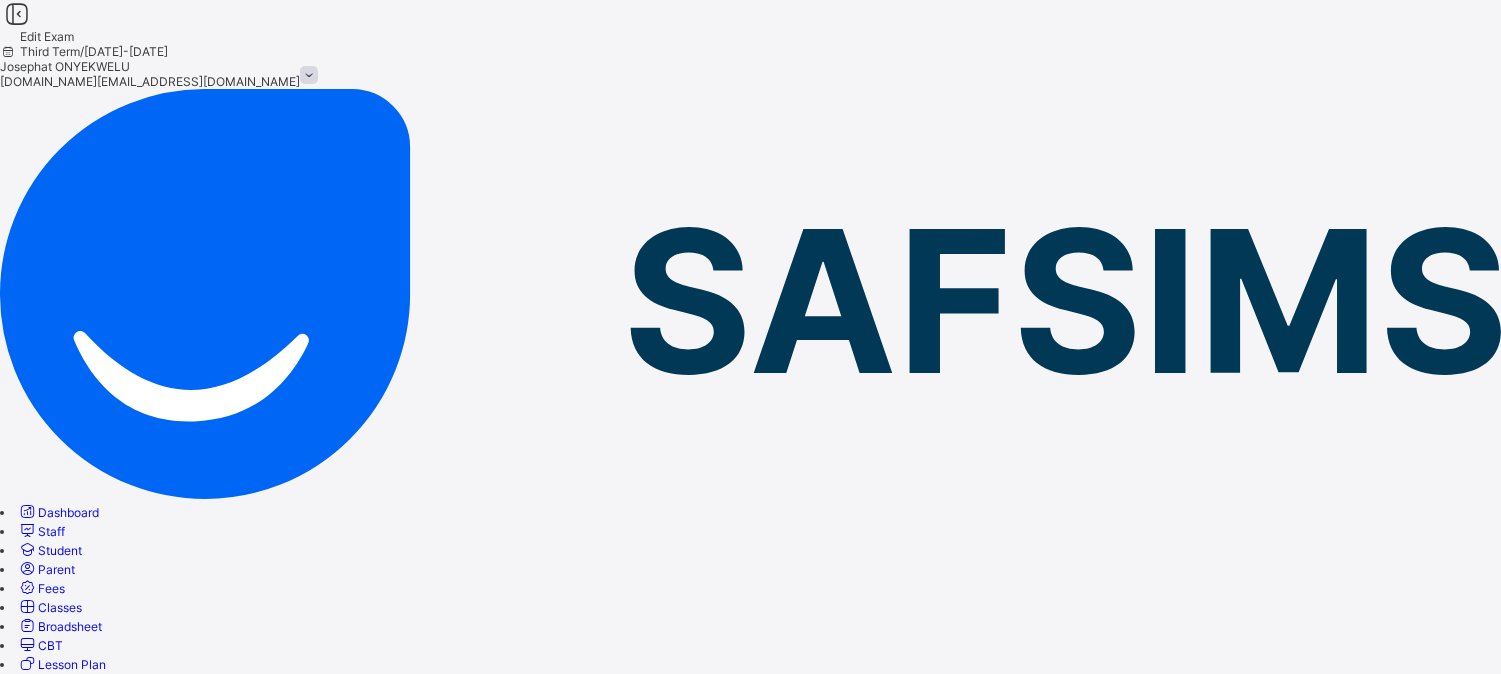click on "CBT" at bounding box center (29, 737) 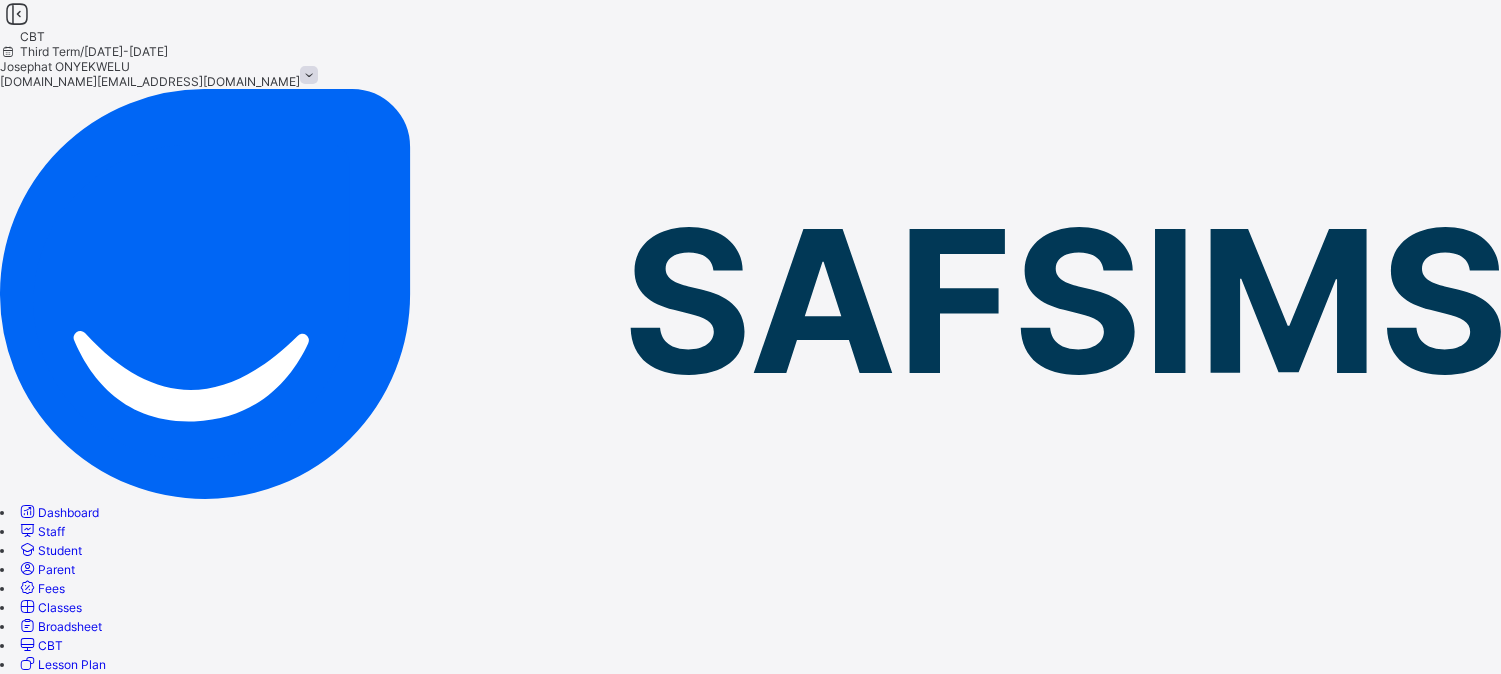 click on "Create exam" at bounding box center (67, 994) 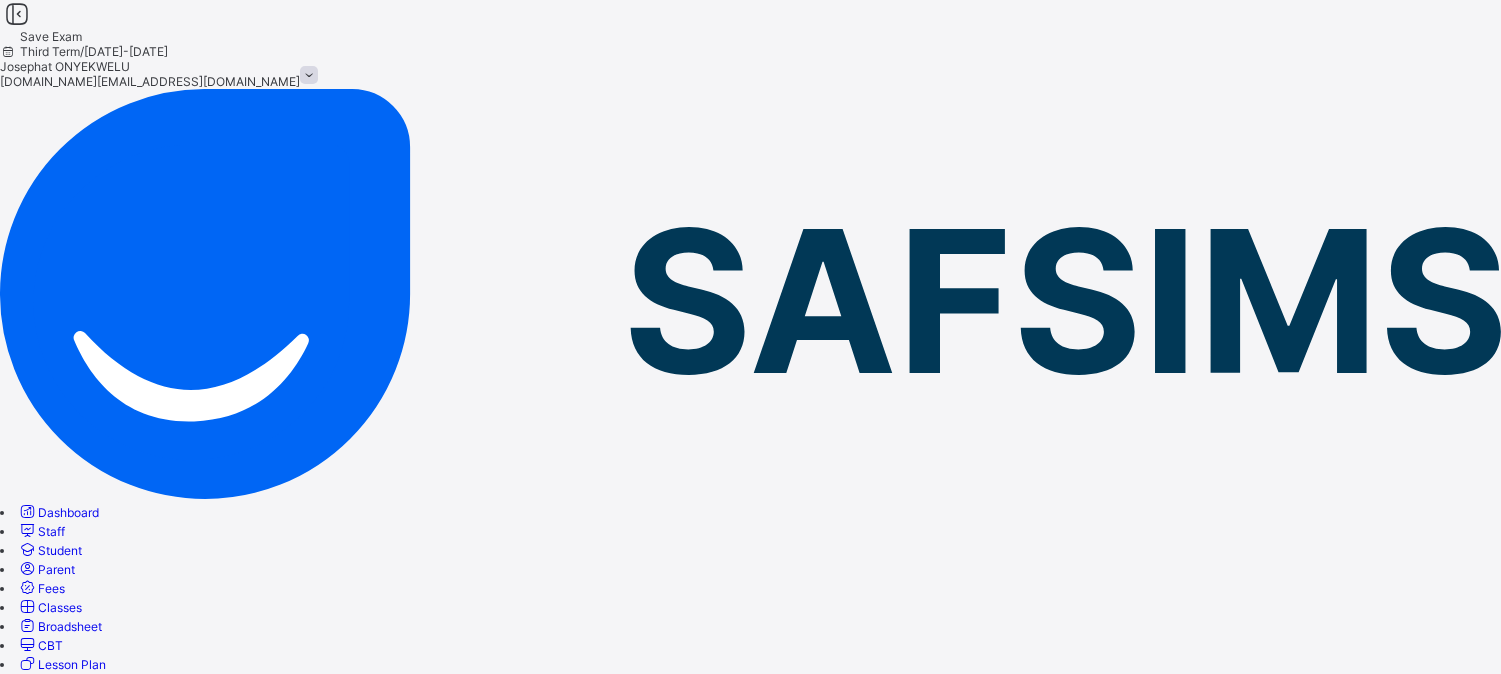 click at bounding box center [72, 846] 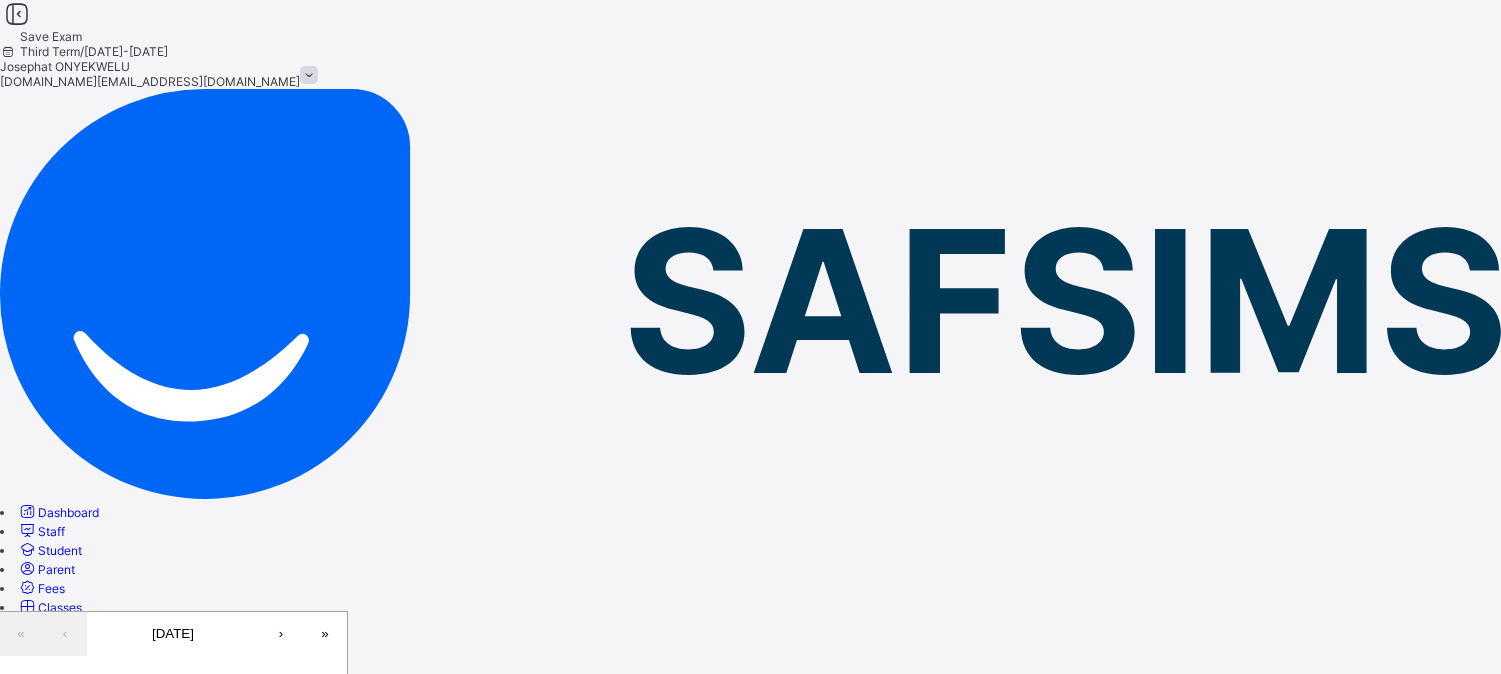 click on "11" at bounding box center [223, 744] 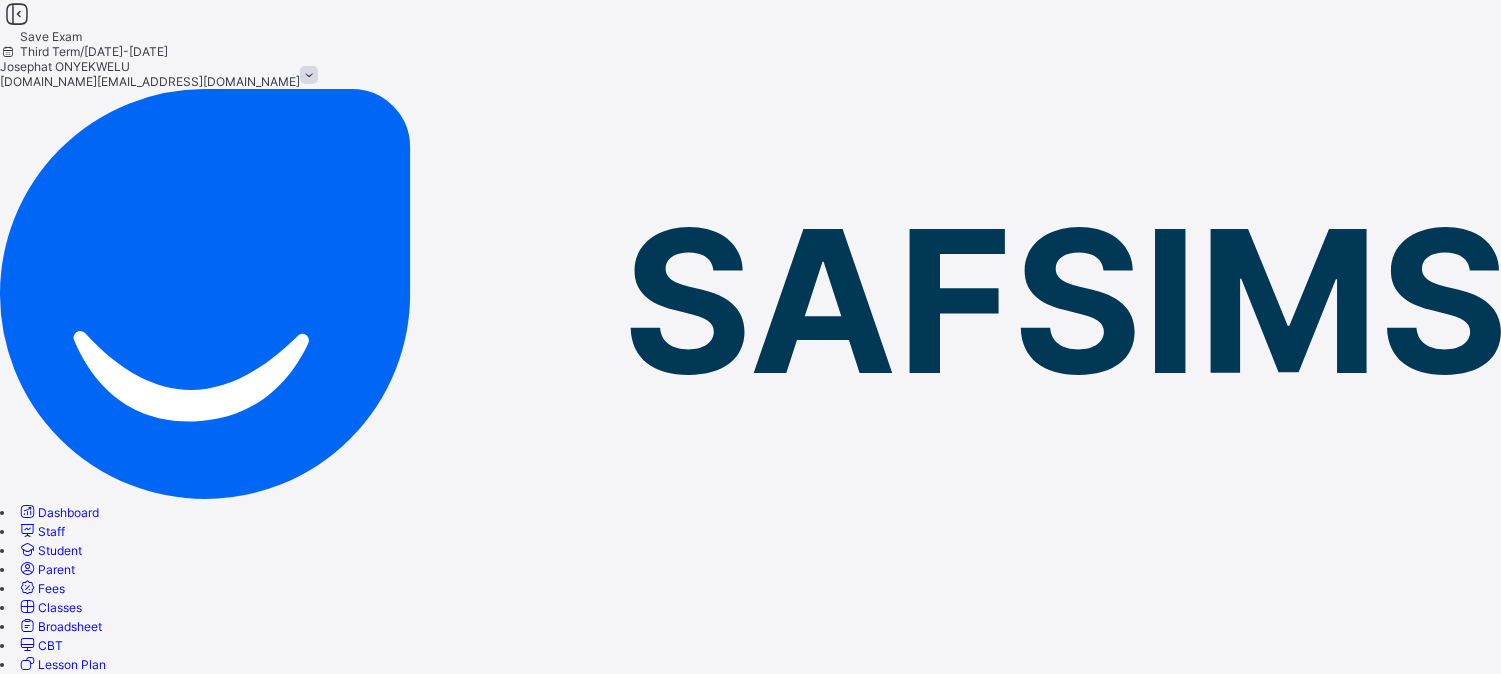 click on "Select class" at bounding box center [750, 934] 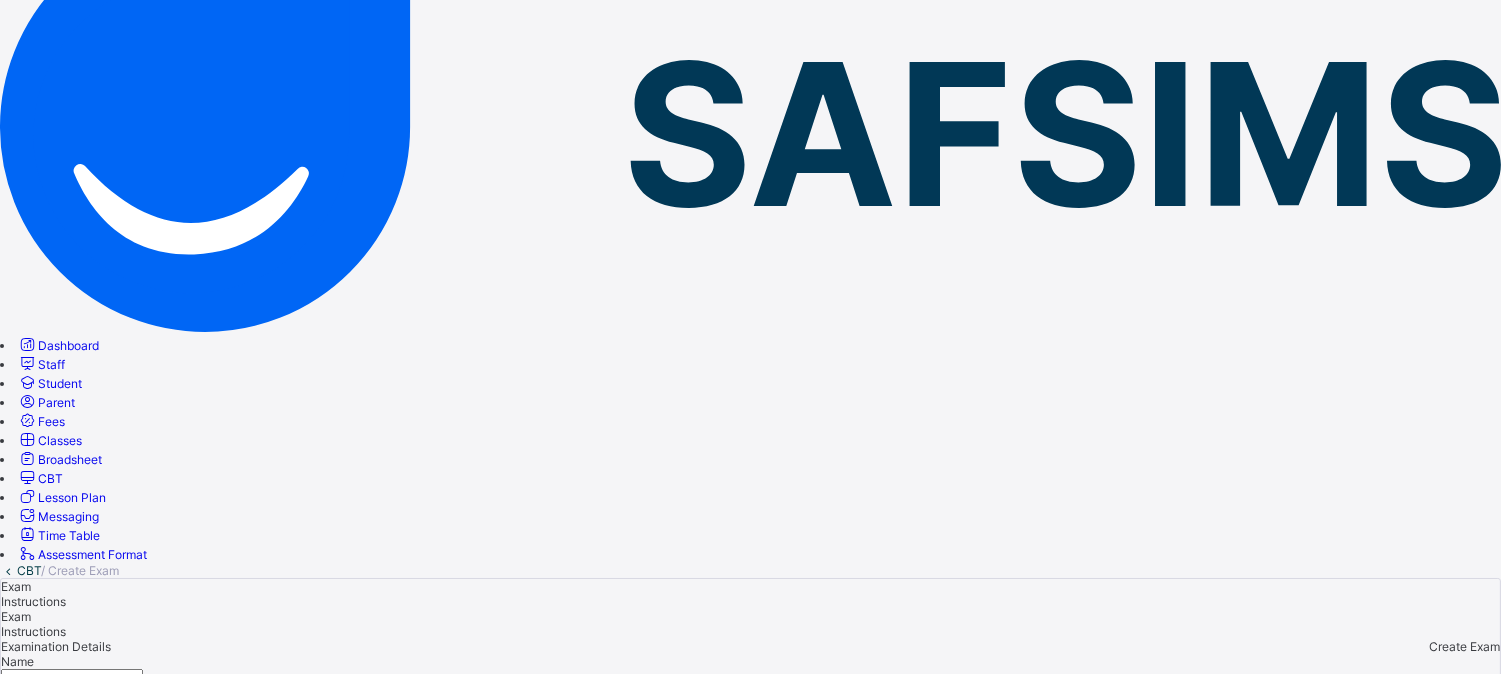 click on "JS1" at bounding box center (750, 926) 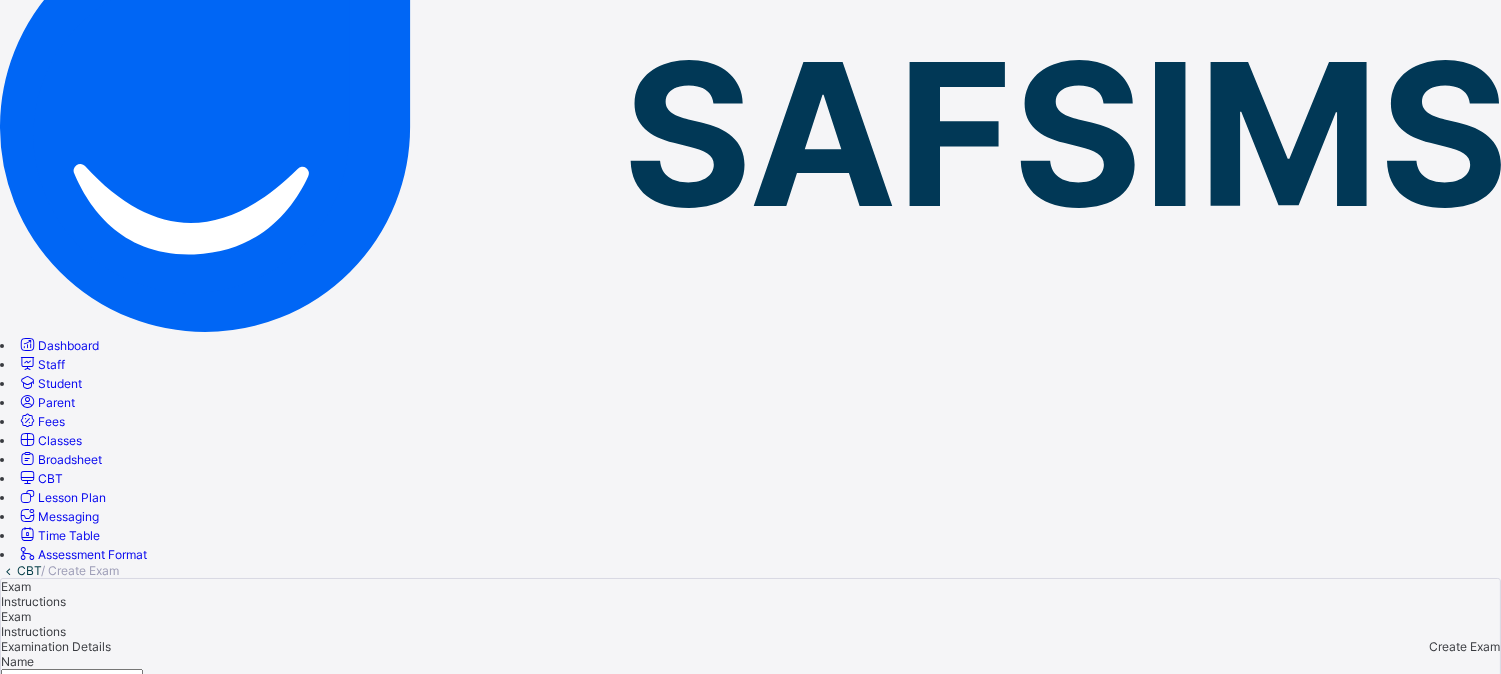 click on "Instructions" at bounding box center [33, 601] 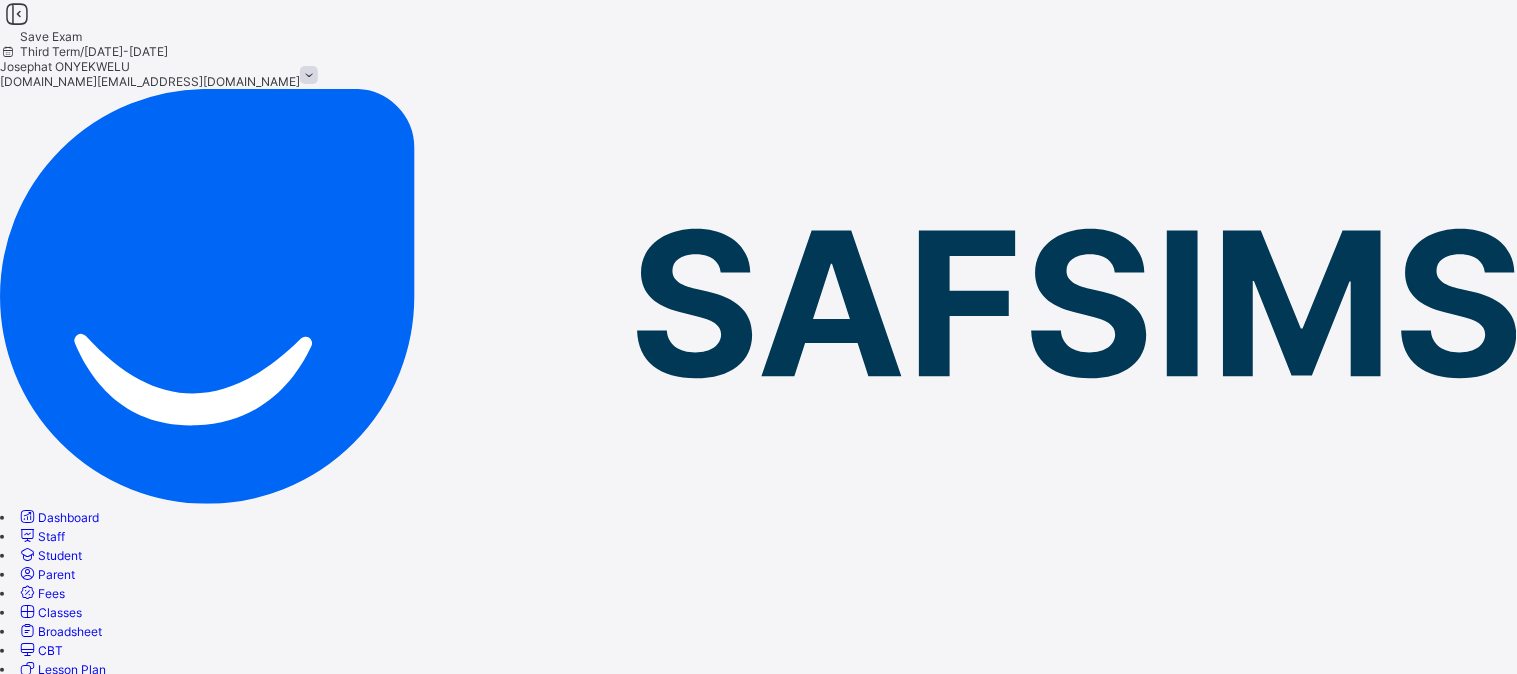 click at bounding box center (89, 1505) 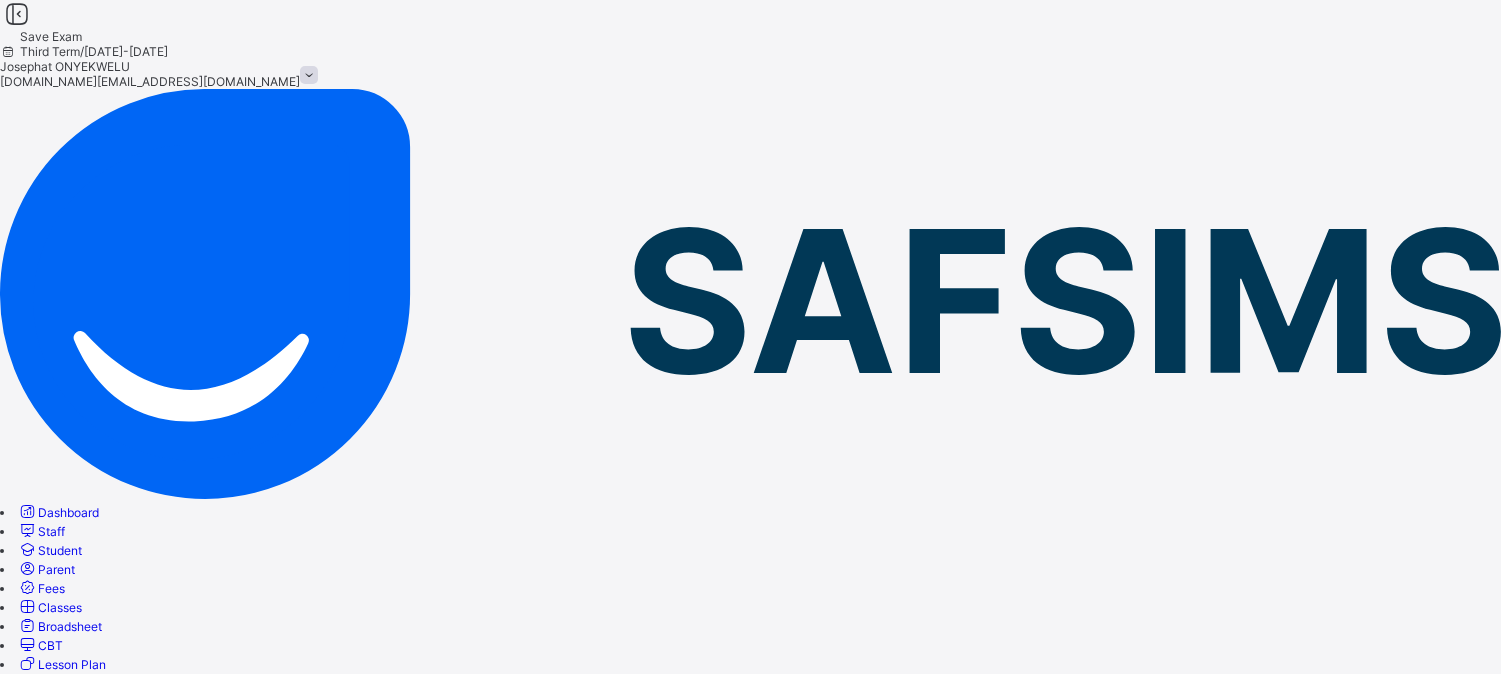 click on "Create Exam" at bounding box center [1464, 813] 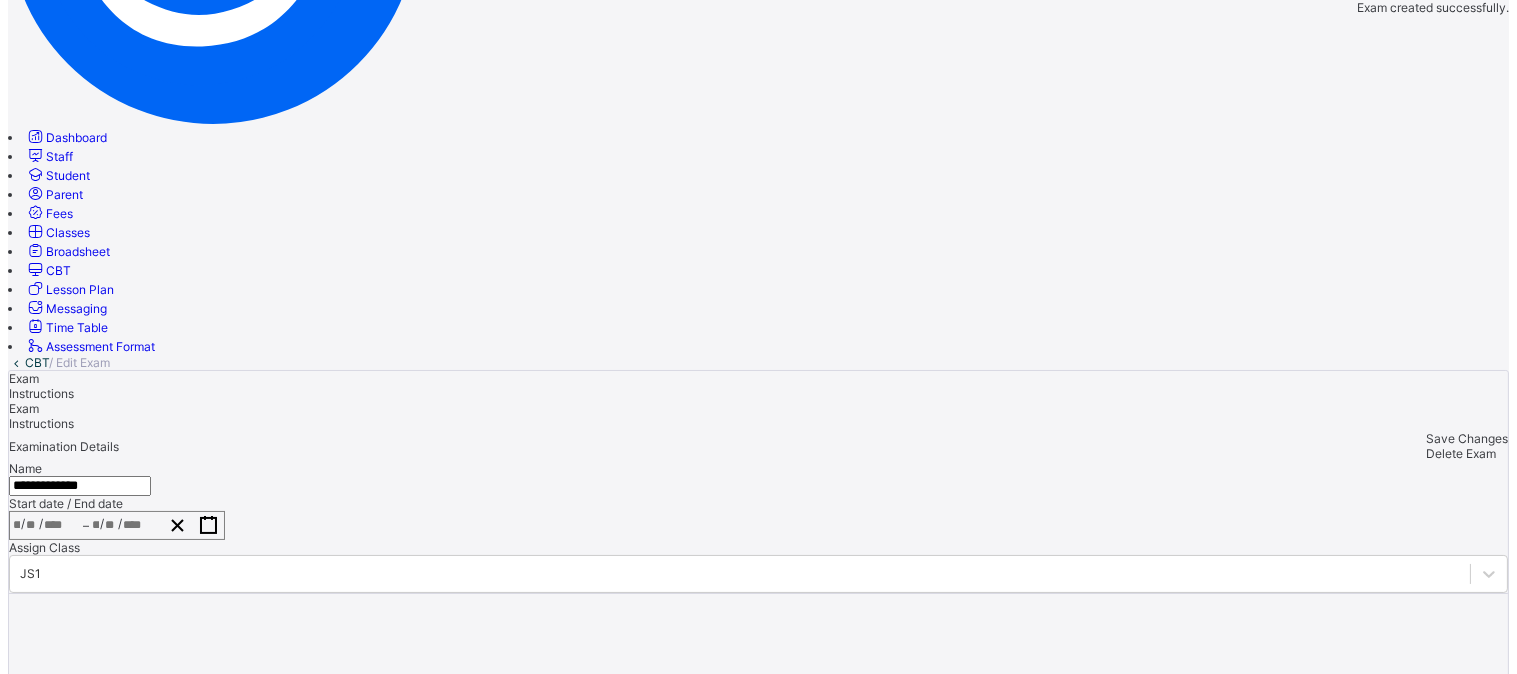 scroll, scrollTop: 380, scrollLeft: 0, axis: vertical 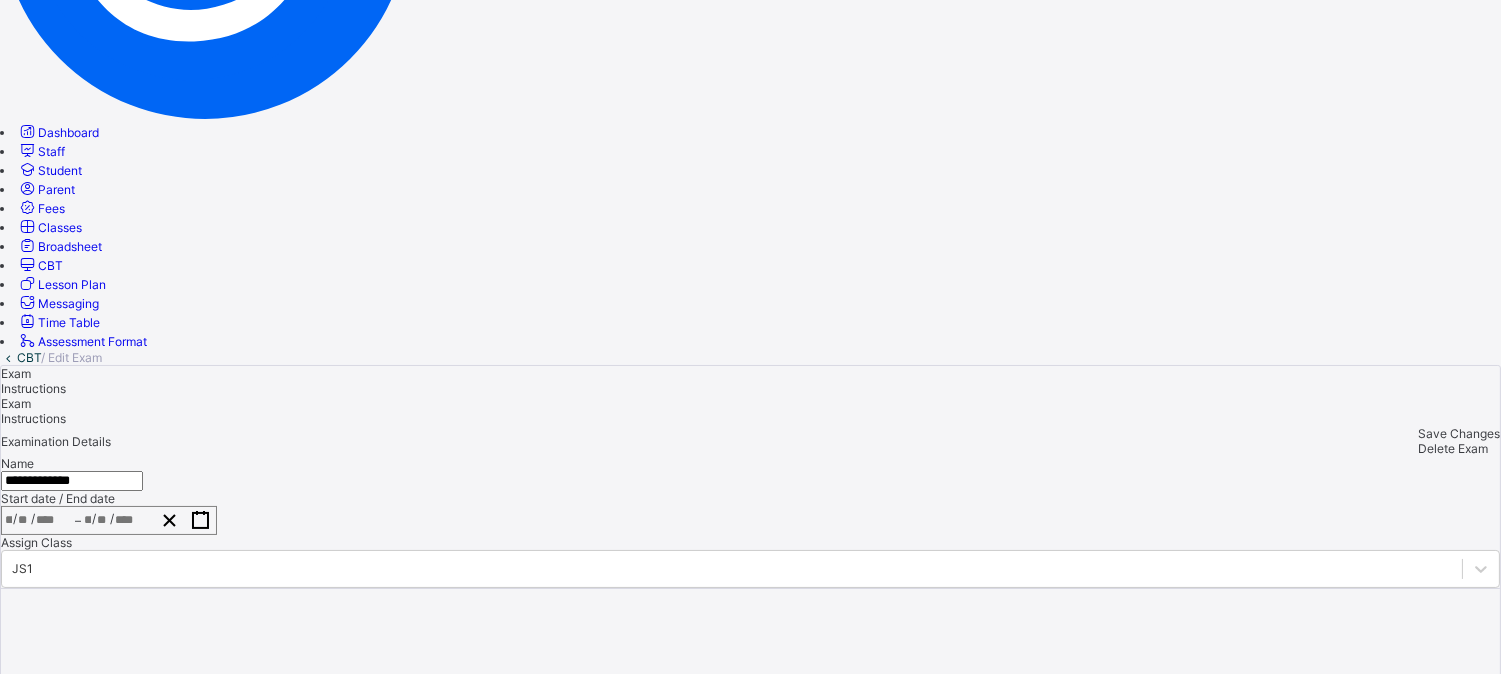 click on "Add paper" at bounding box center (750, 1076) 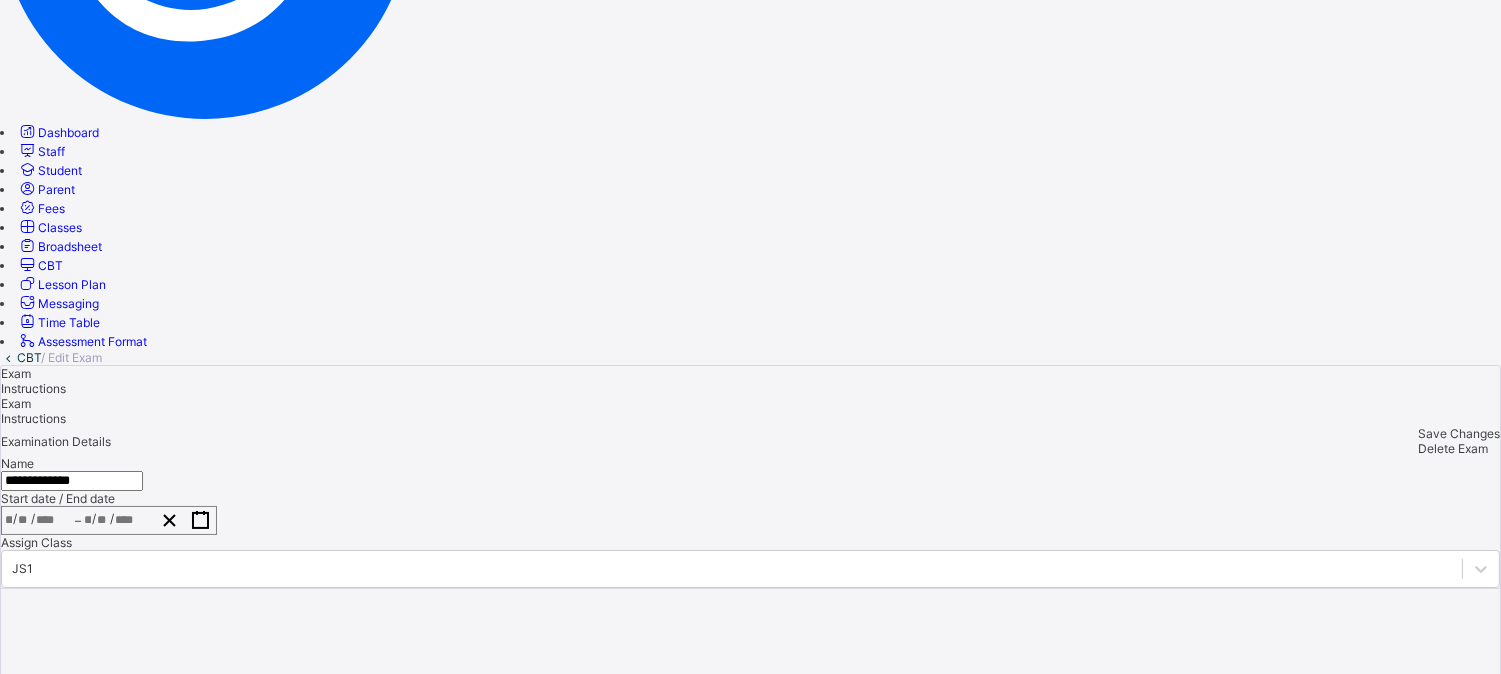 click on "Select subject" at bounding box center (607, 1281) 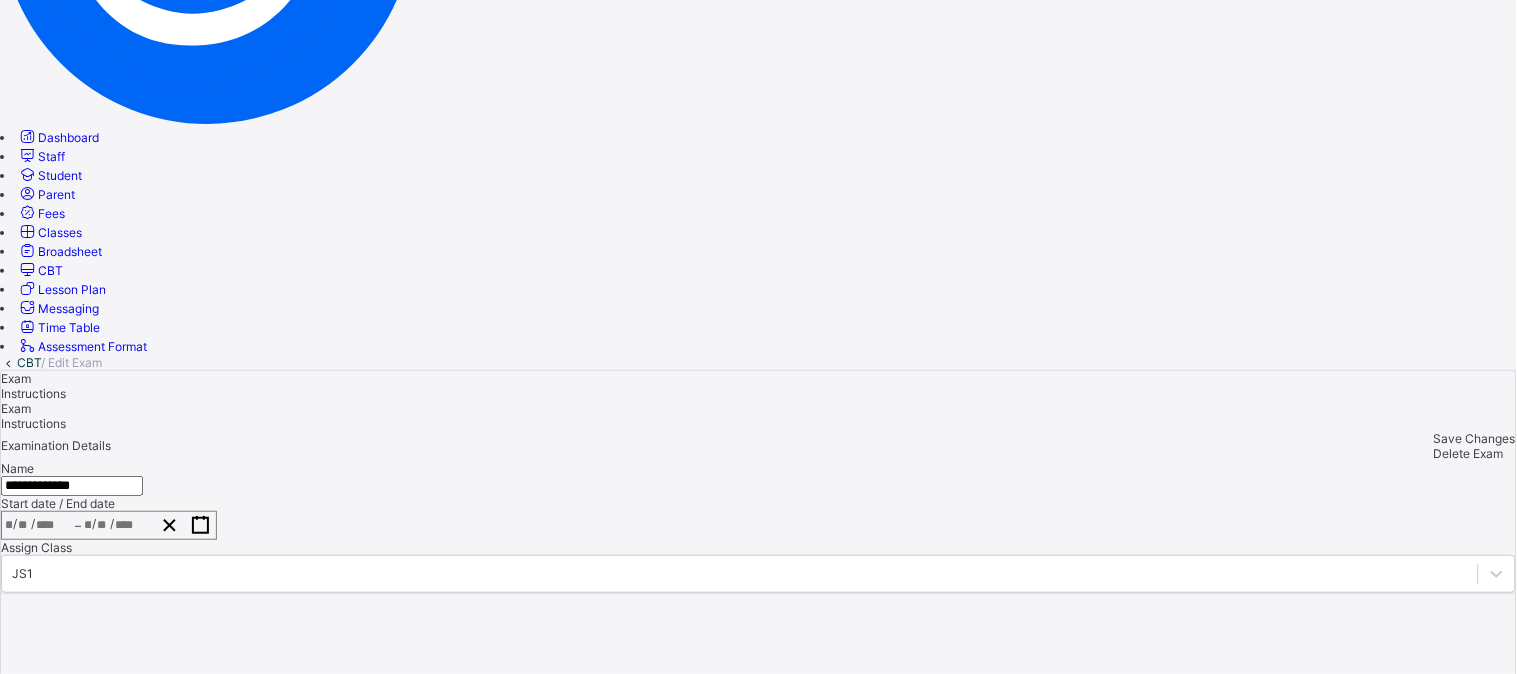 click at bounding box center [108, 1306] 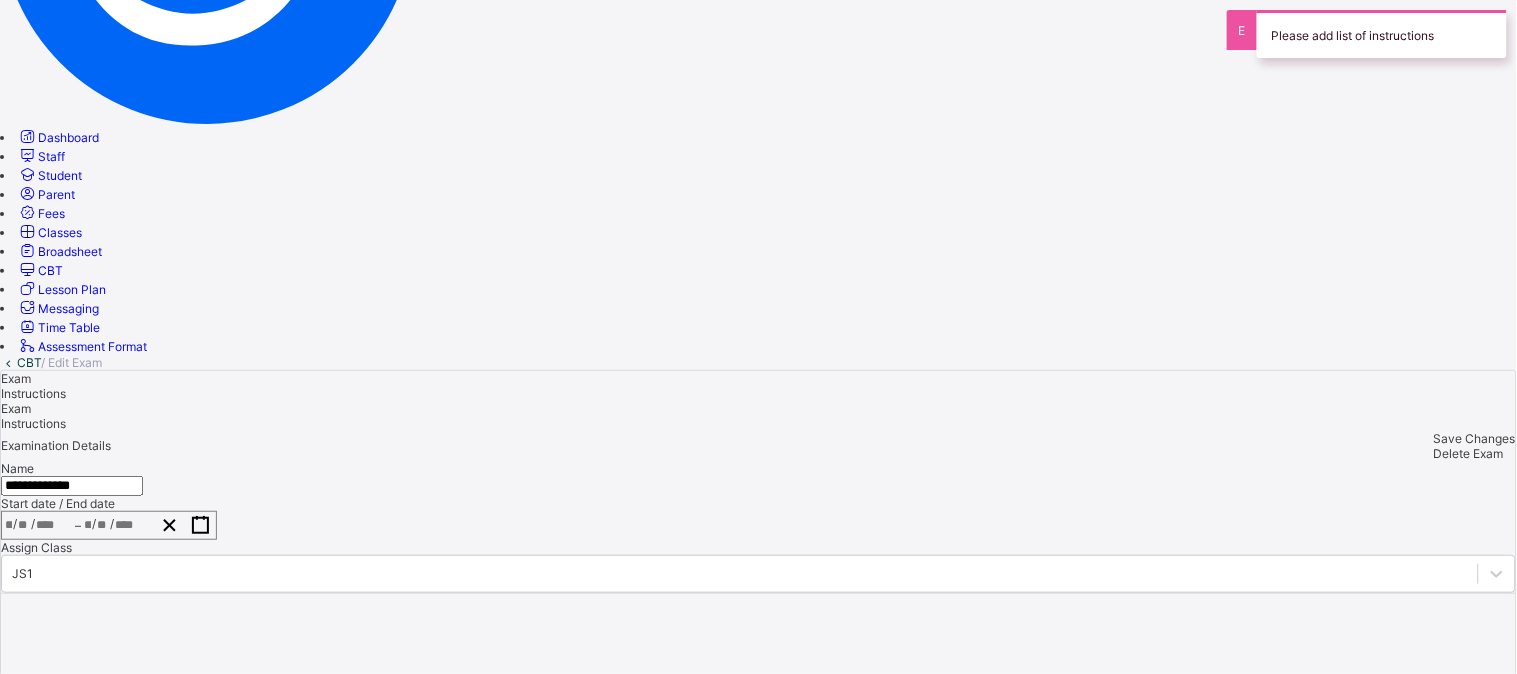 scroll, scrollTop: 0, scrollLeft: 0, axis: both 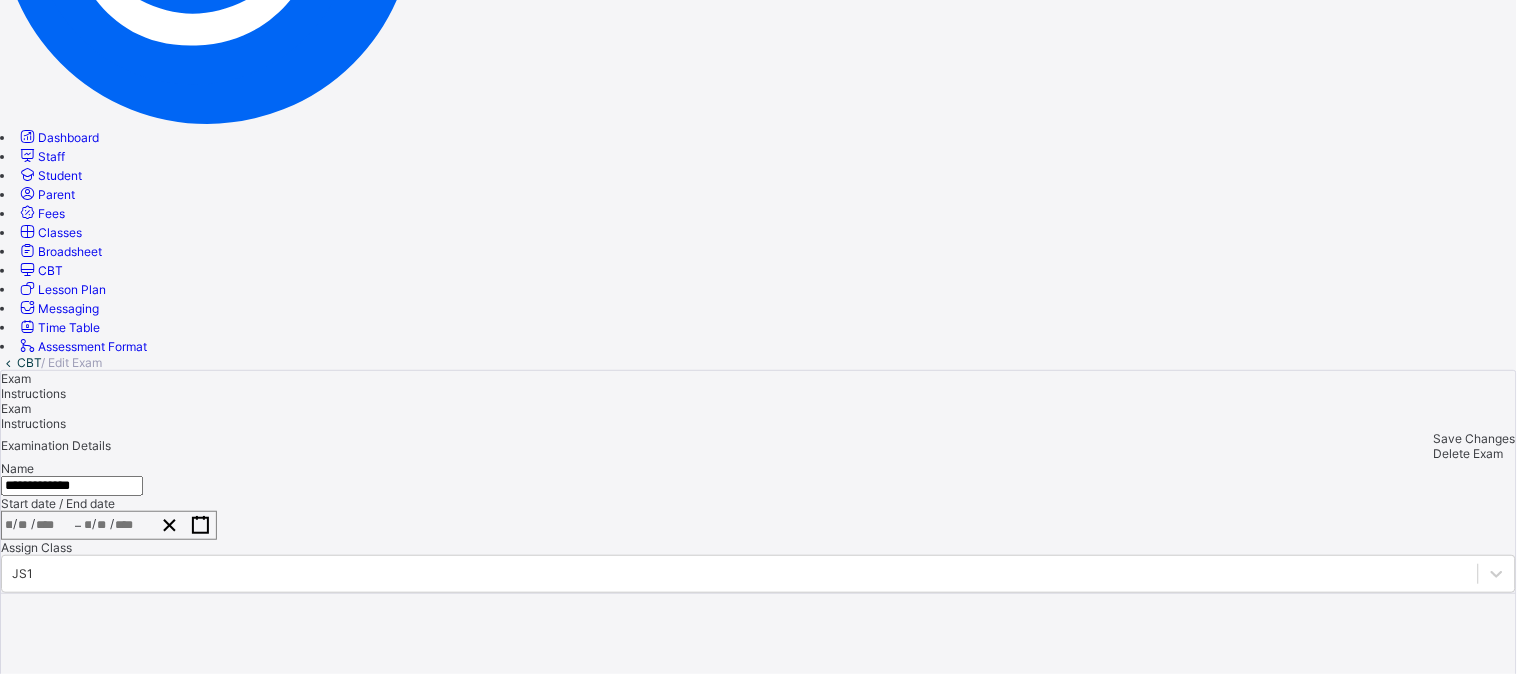 click at bounding box center (305, 2354) 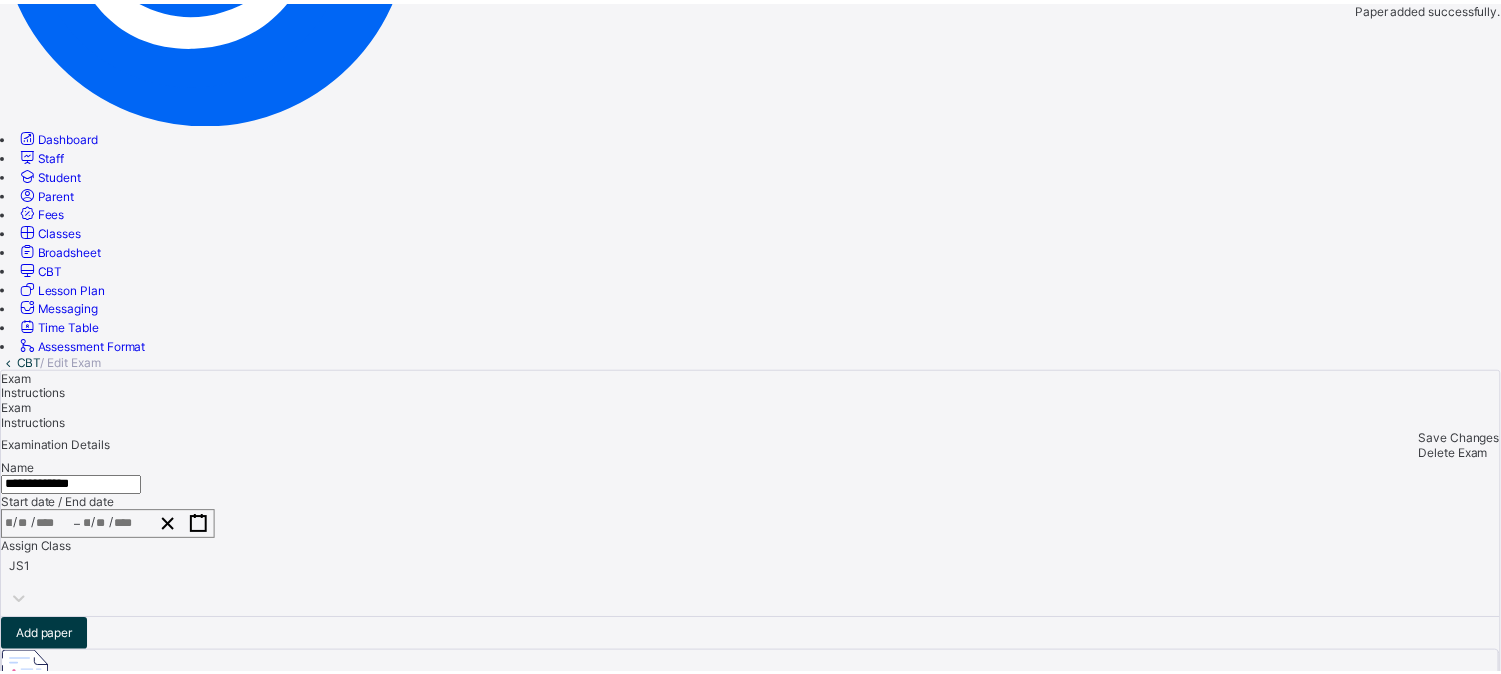 scroll, scrollTop: 217, scrollLeft: 0, axis: vertical 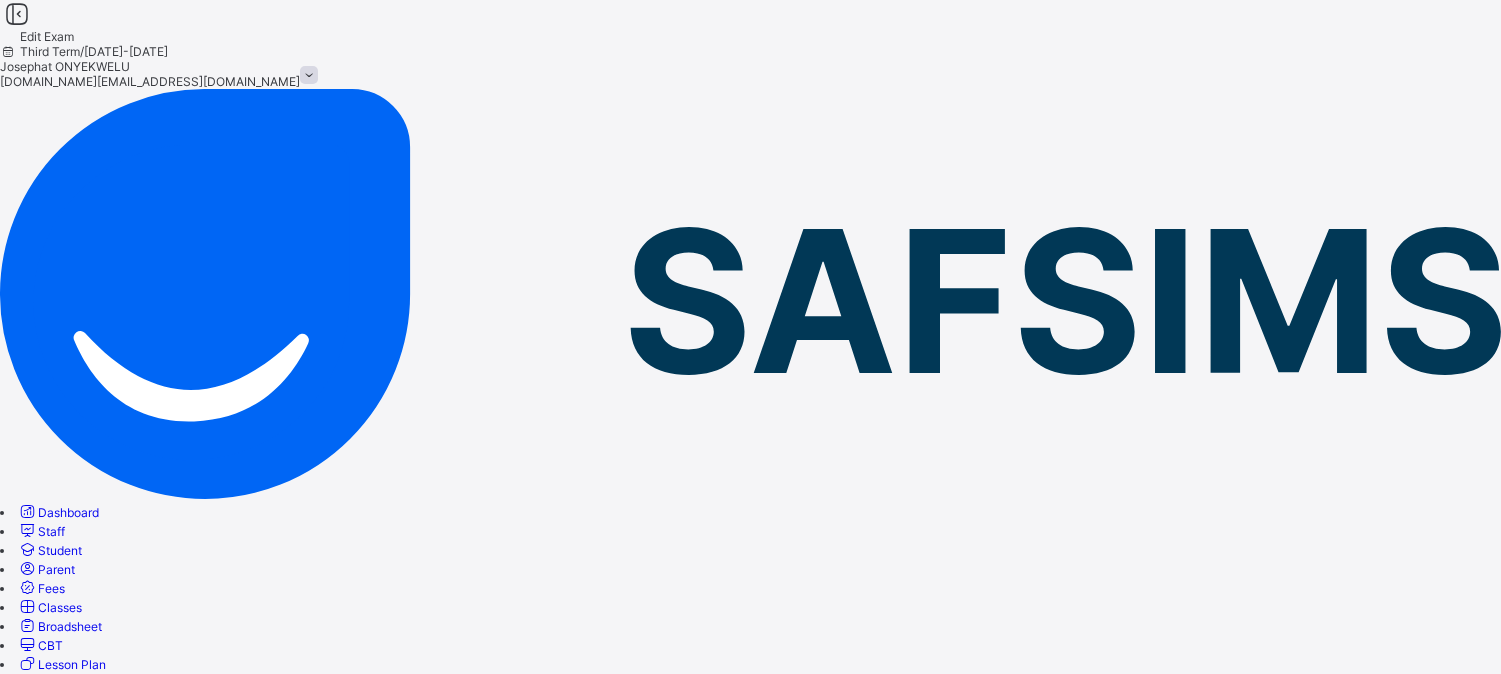 click on "Save Changes" at bounding box center (1459, 813) 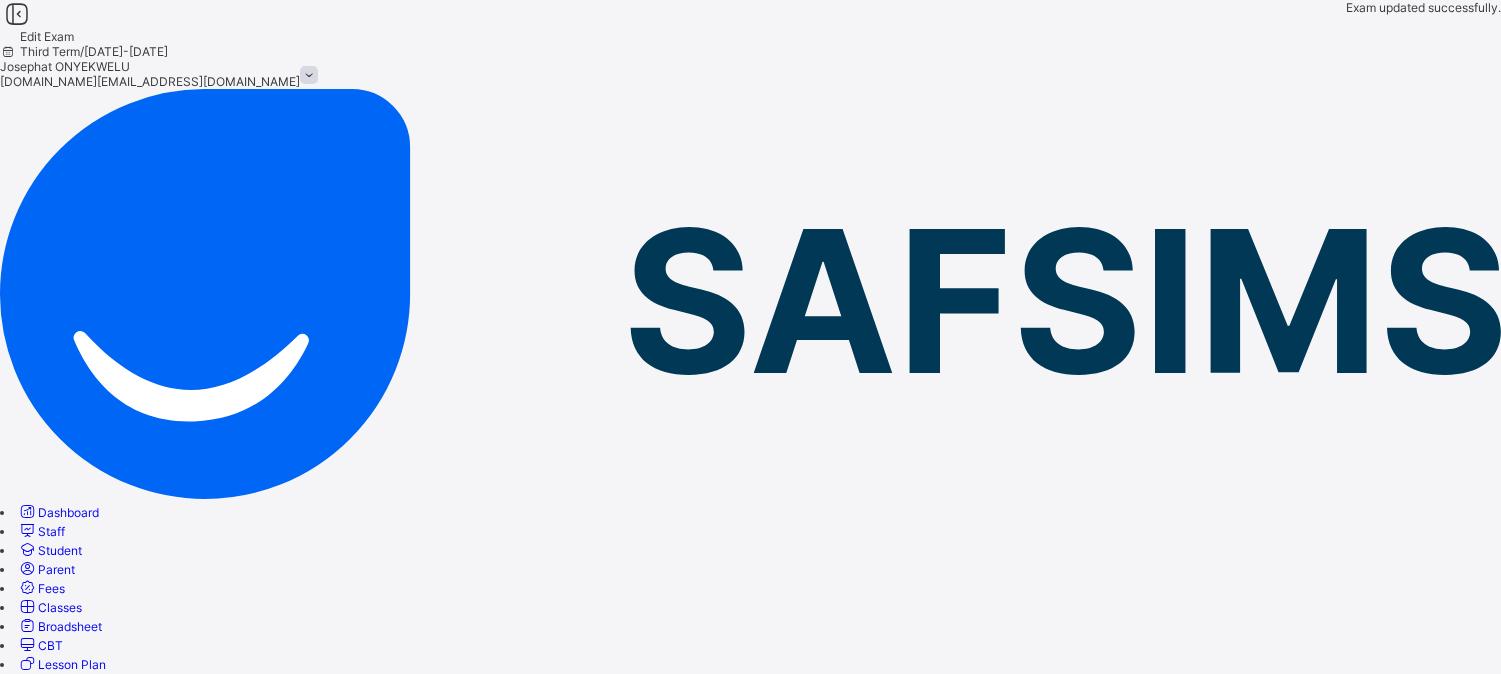 click on "CBT" at bounding box center (29, 737) 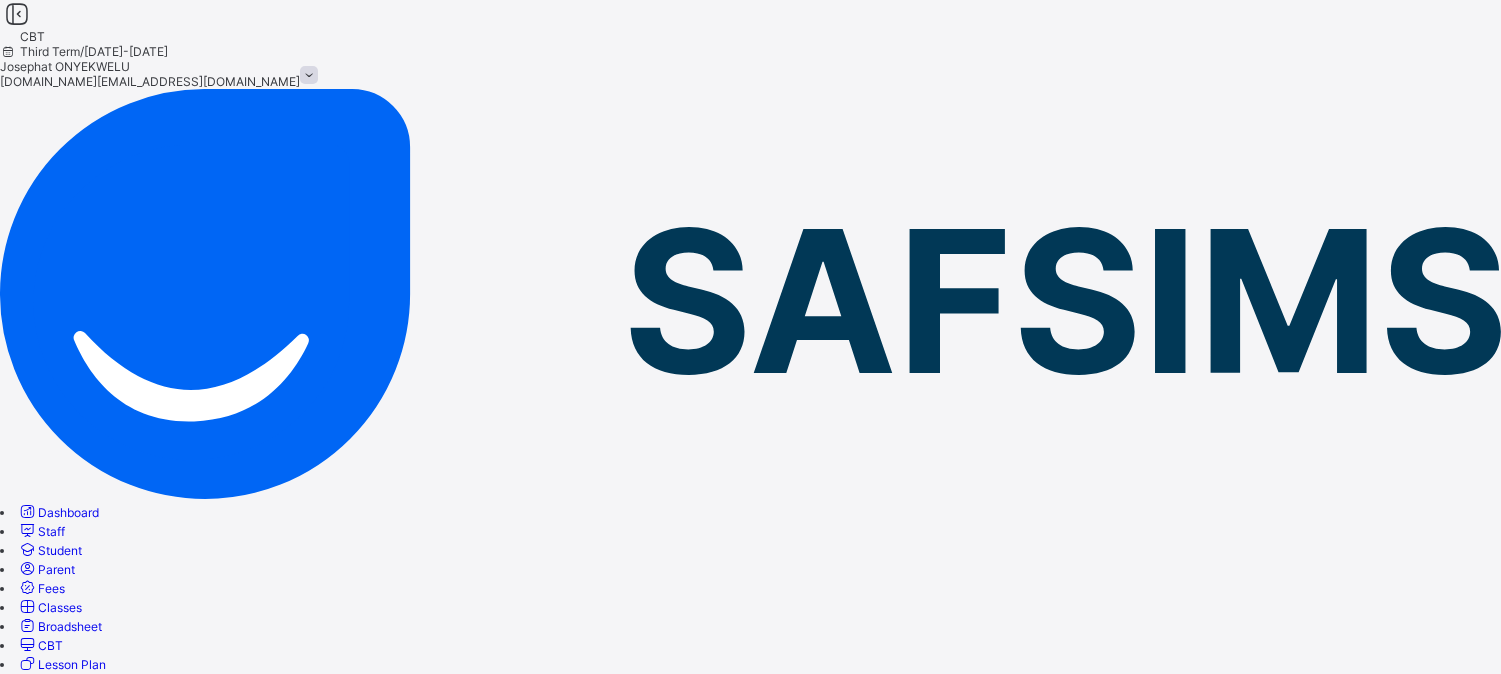 click on "Make actvie" at bounding box center (1379, 2039) 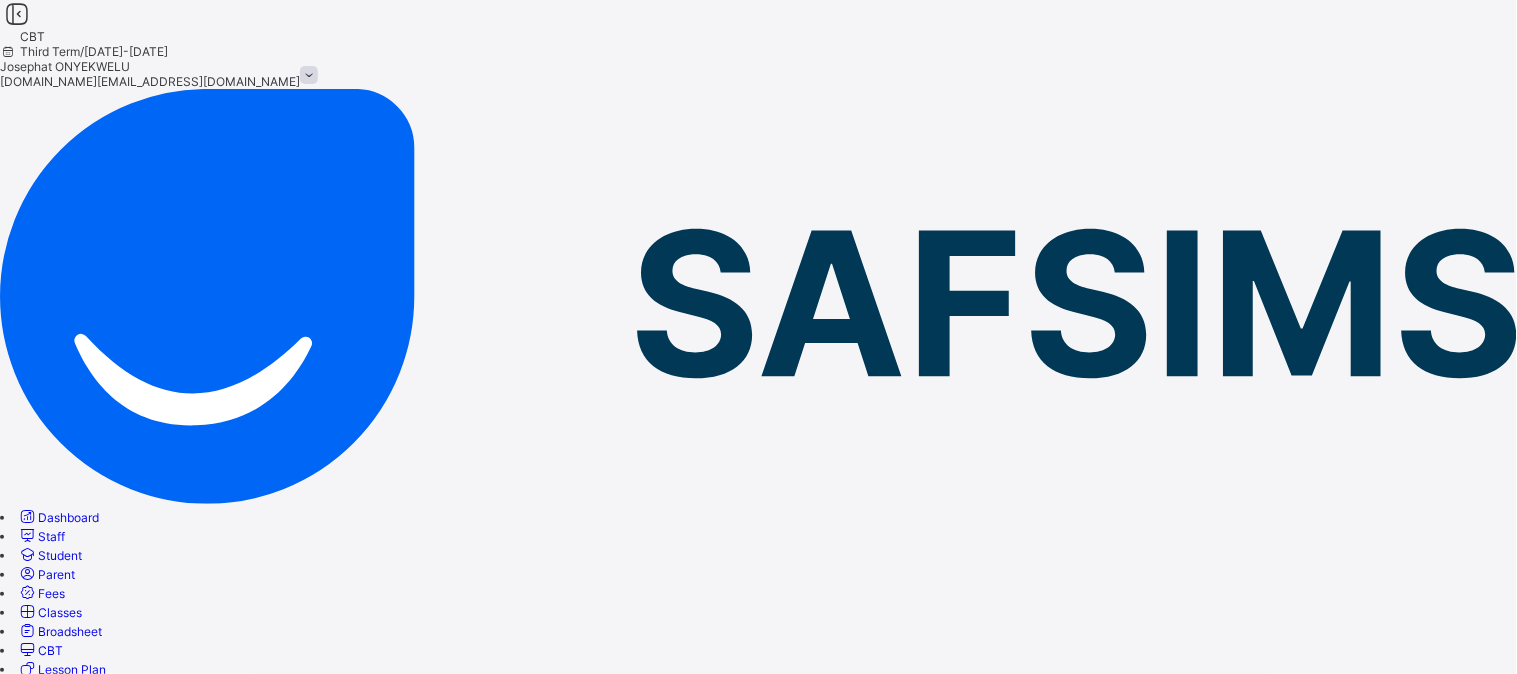 click on "Yes,  Activate" at bounding box center [1462, 3481] 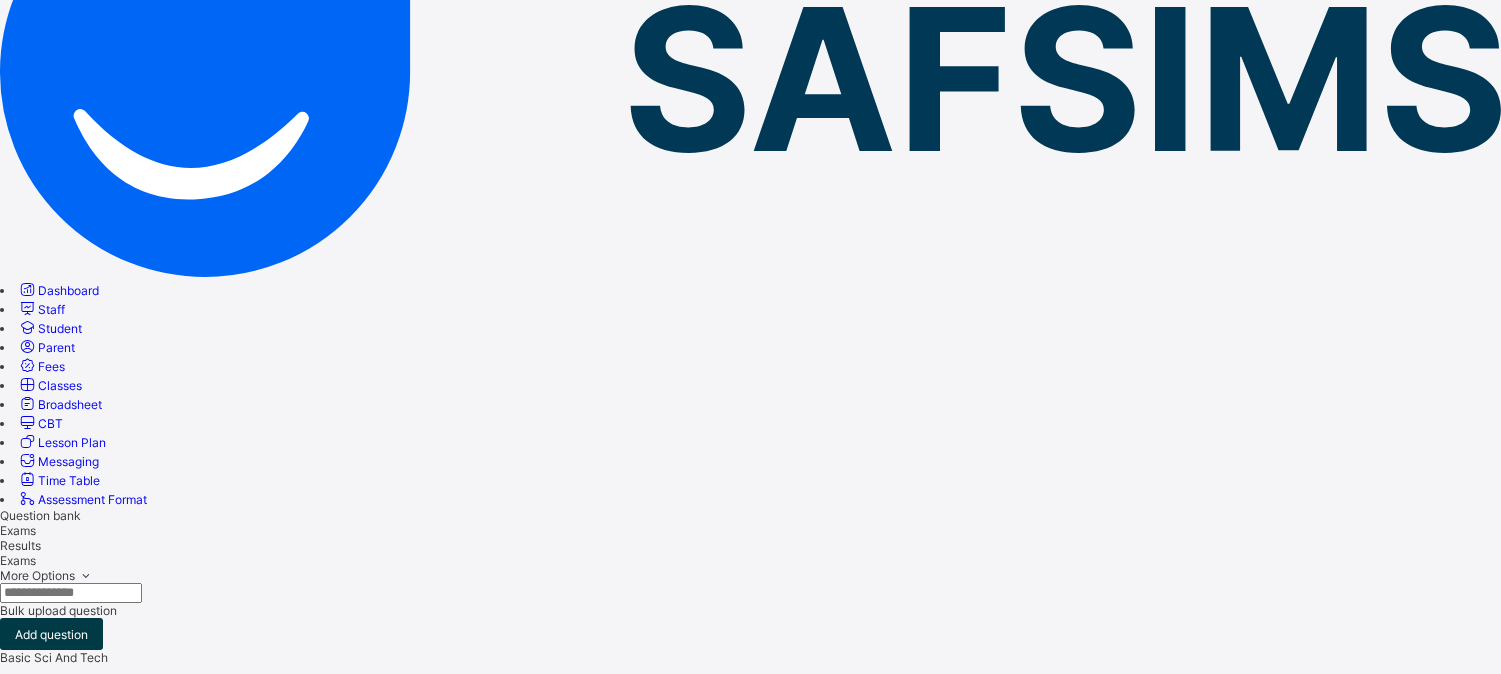 scroll, scrollTop: 0, scrollLeft: 0, axis: both 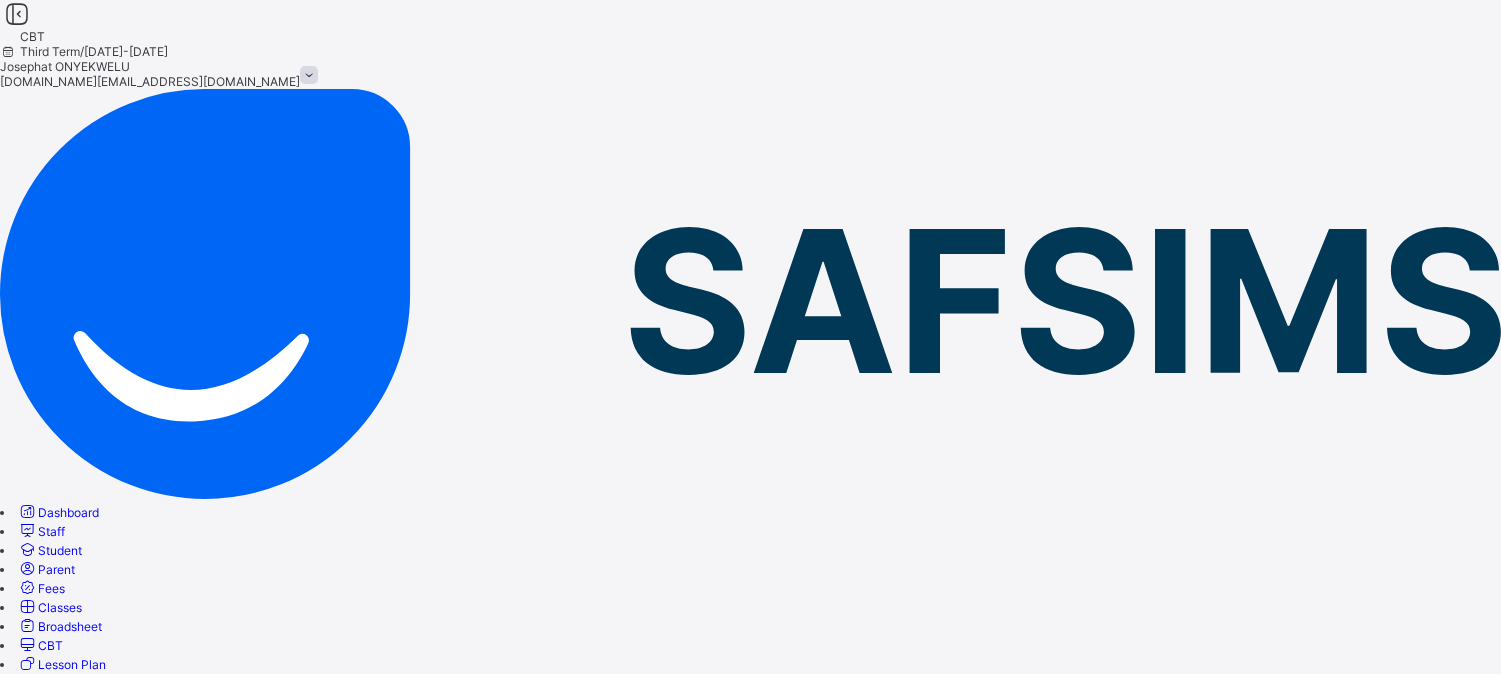 click at bounding box center [71, 1797] 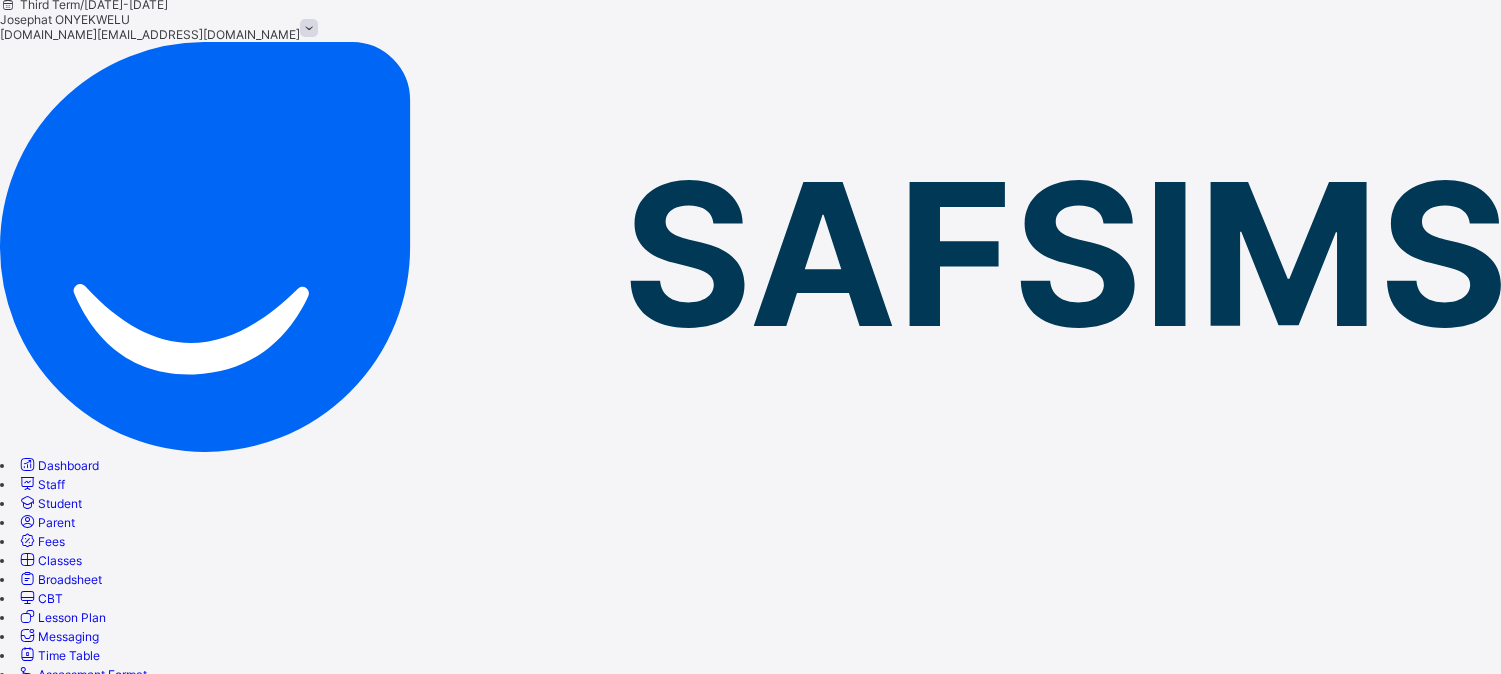 scroll, scrollTop: 0, scrollLeft: 0, axis: both 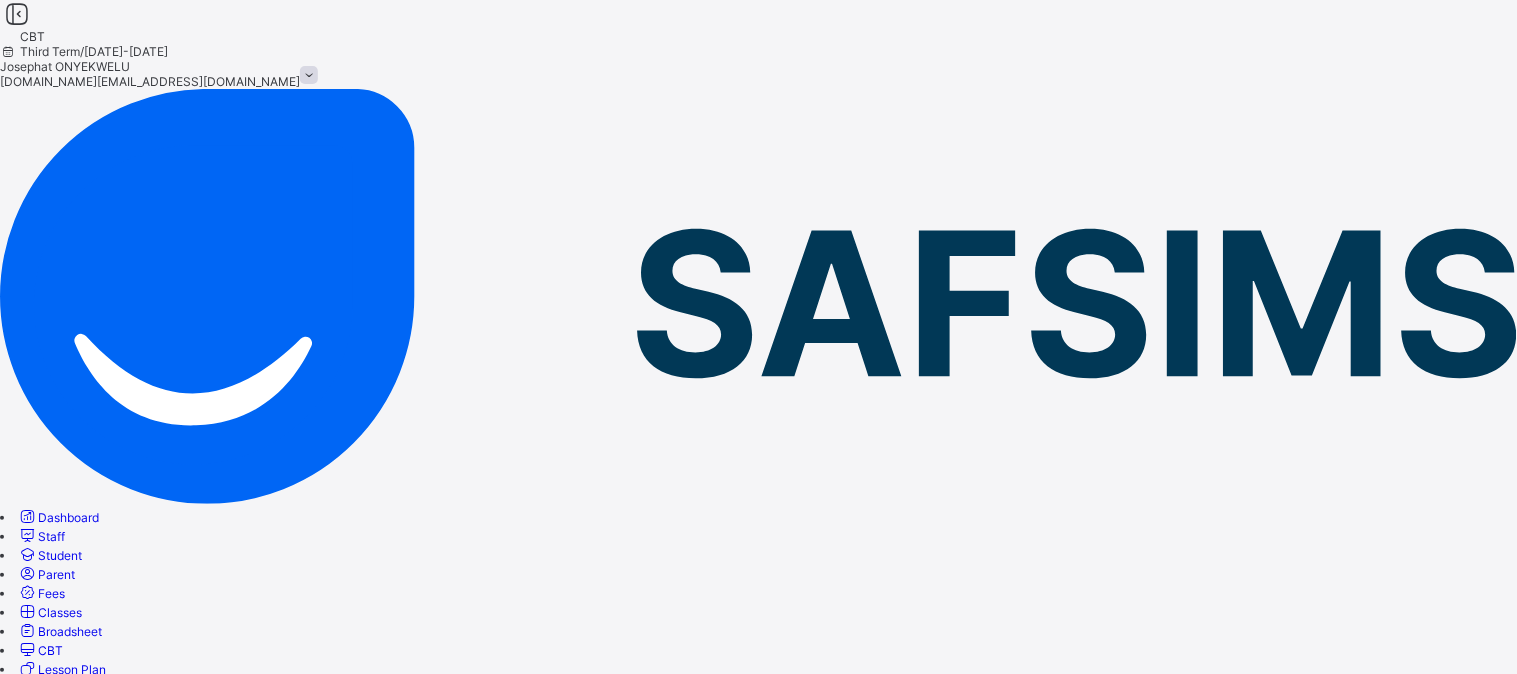 type on "**********" 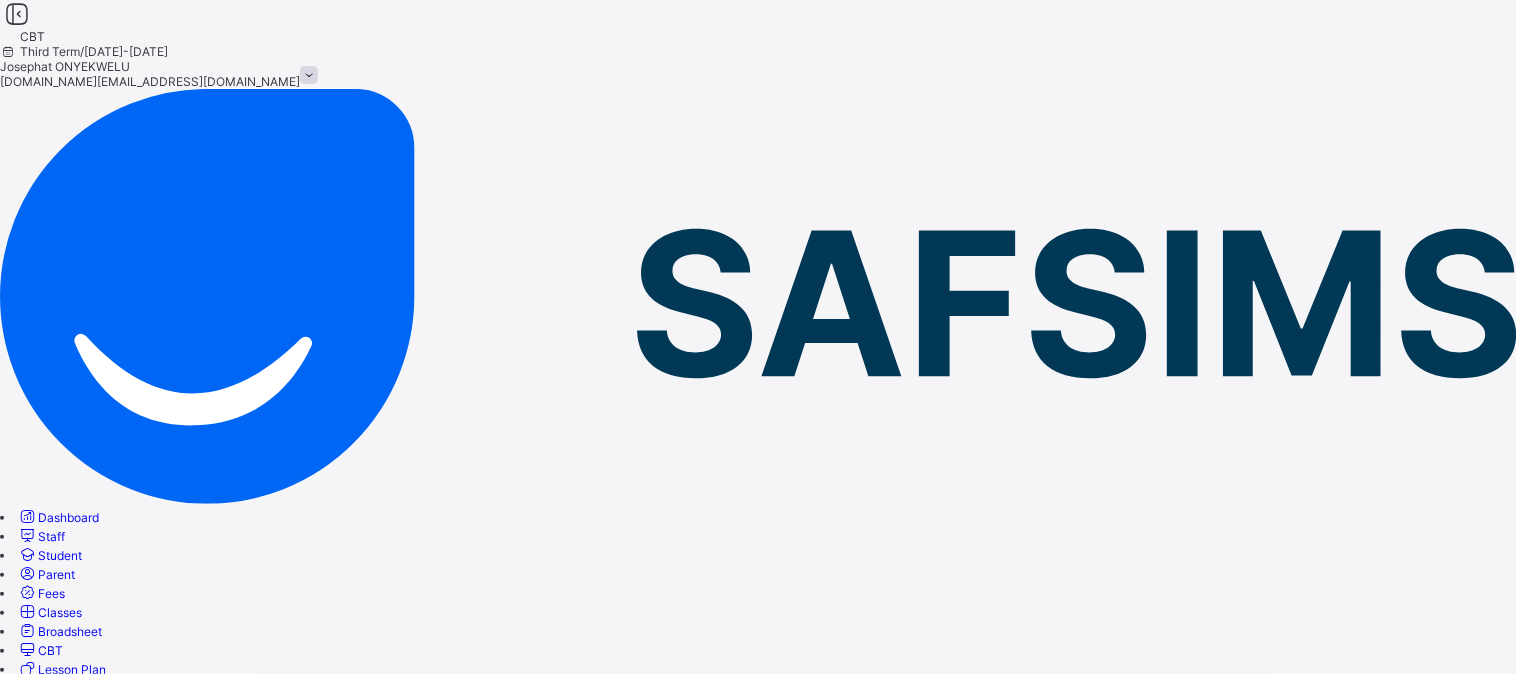 click on "Yes,  Activate" at bounding box center [758, 2713] 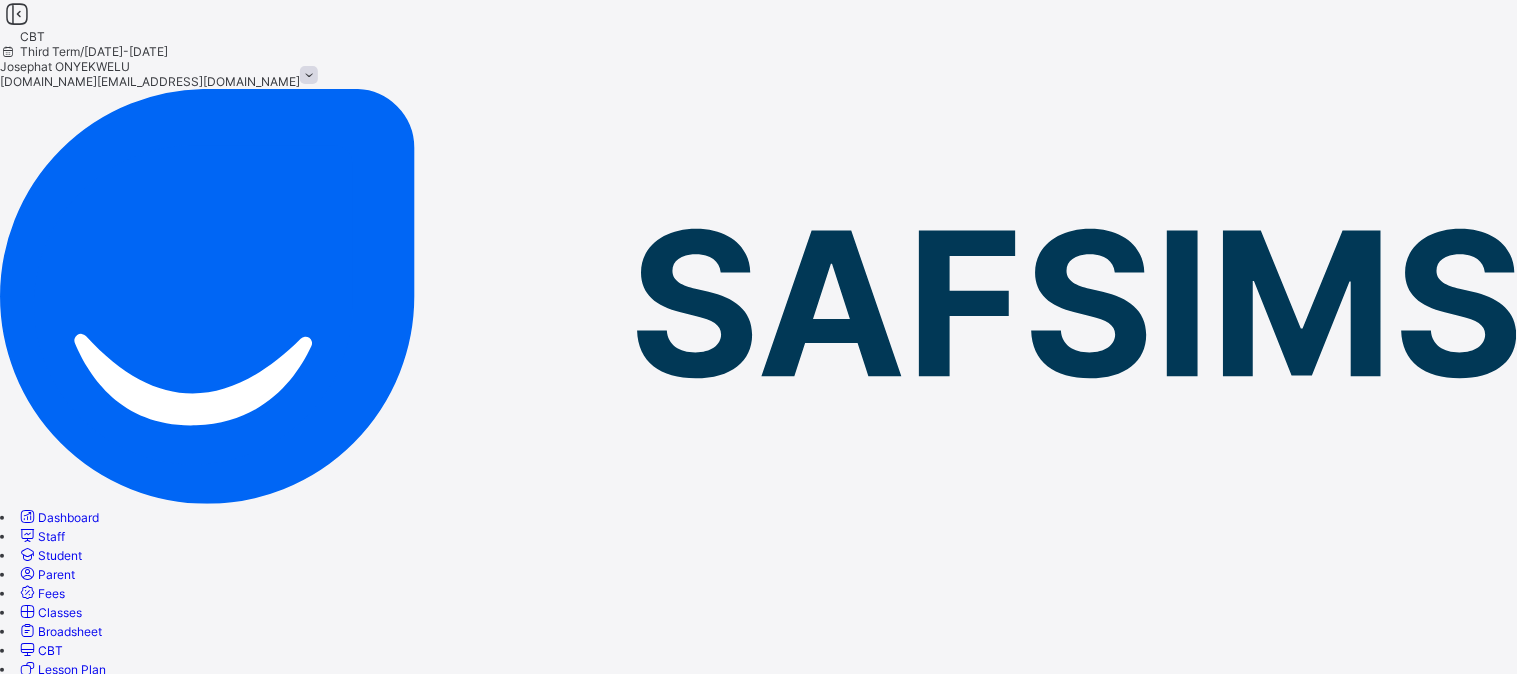 click on "Deactivate" at bounding box center [1397, 2044] 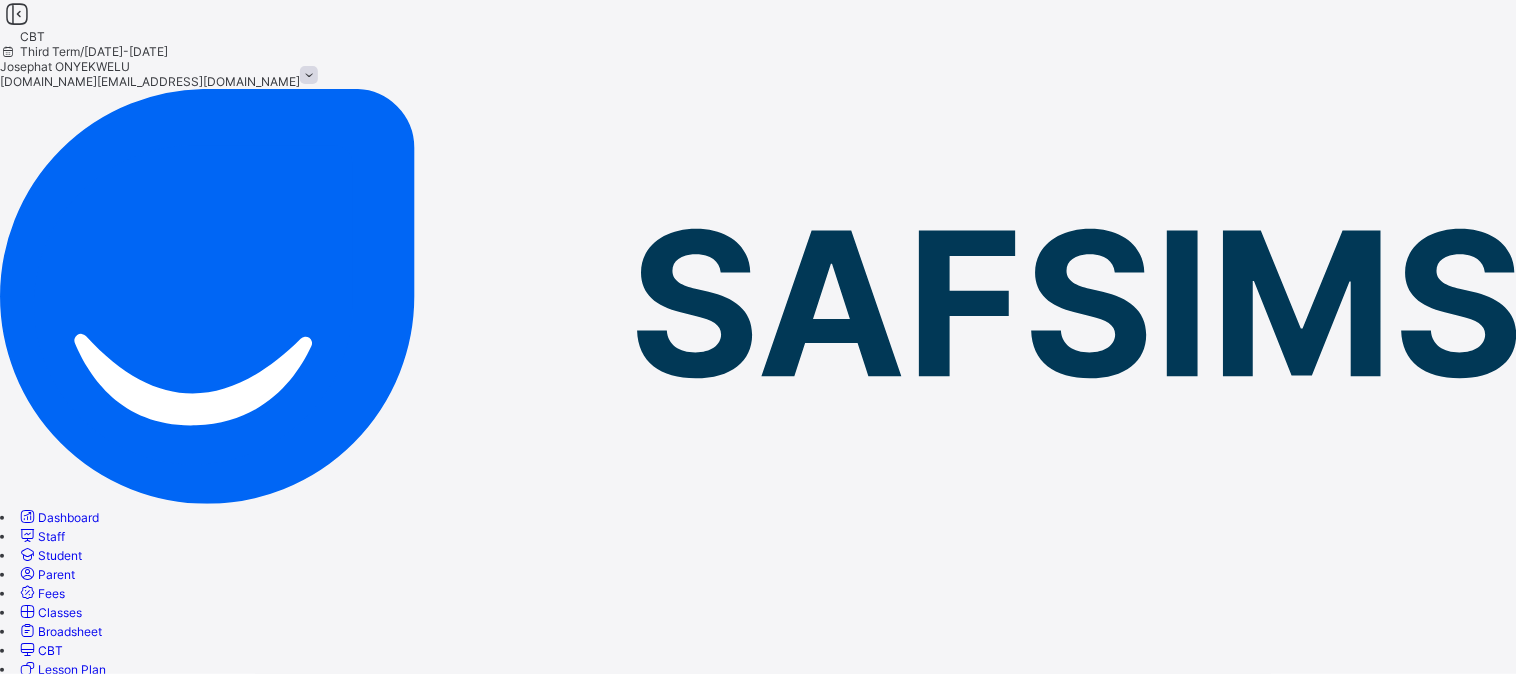 click on "Yes,  Activate" at bounding box center [1462, 2713] 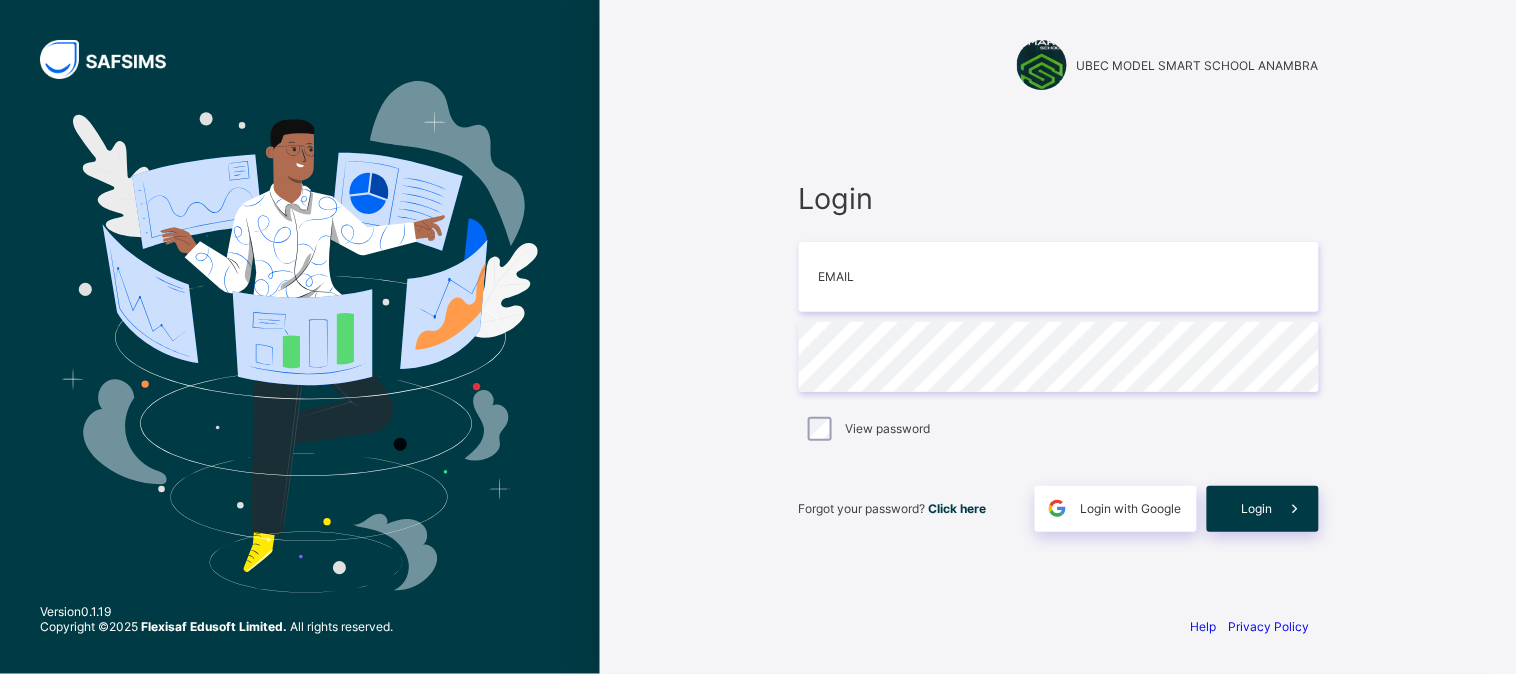 click on "View password" at bounding box center (1059, 429) 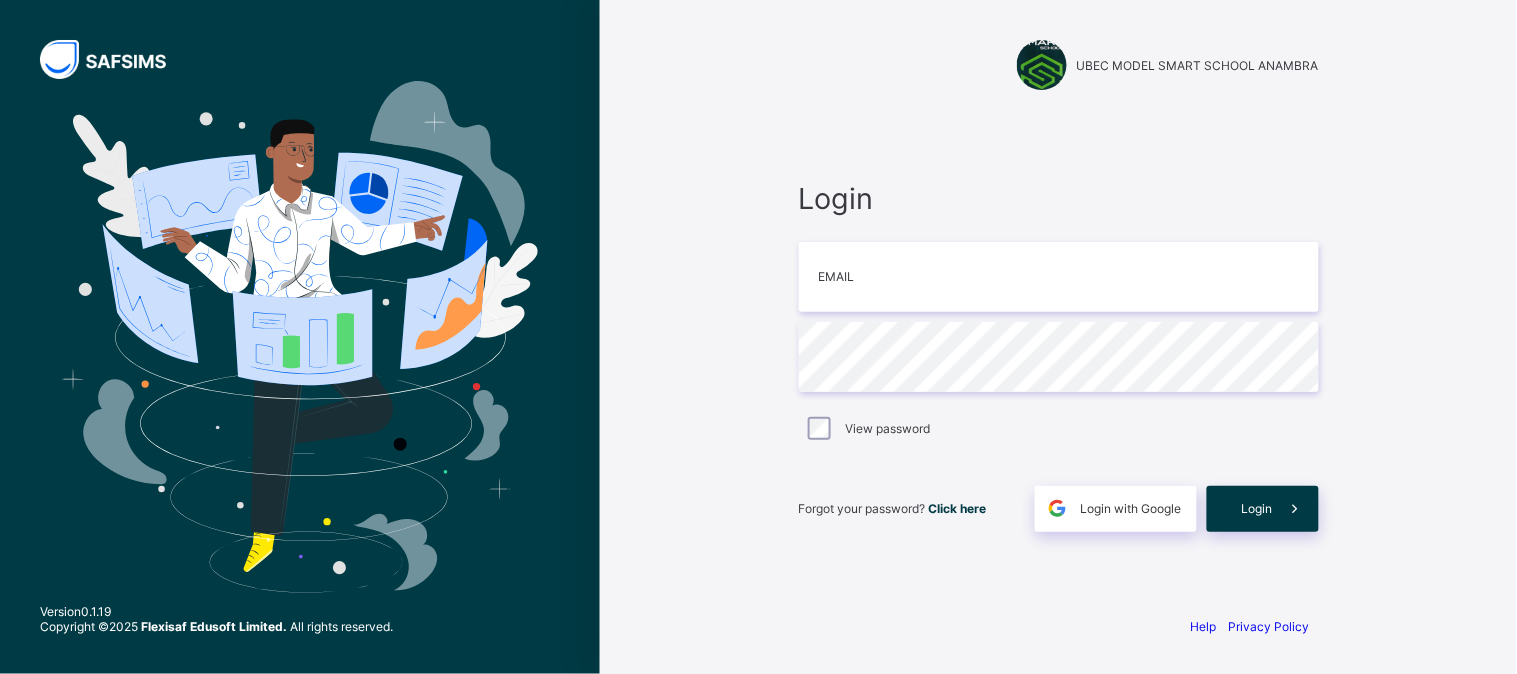 click on "View password" at bounding box center [1059, 429] 